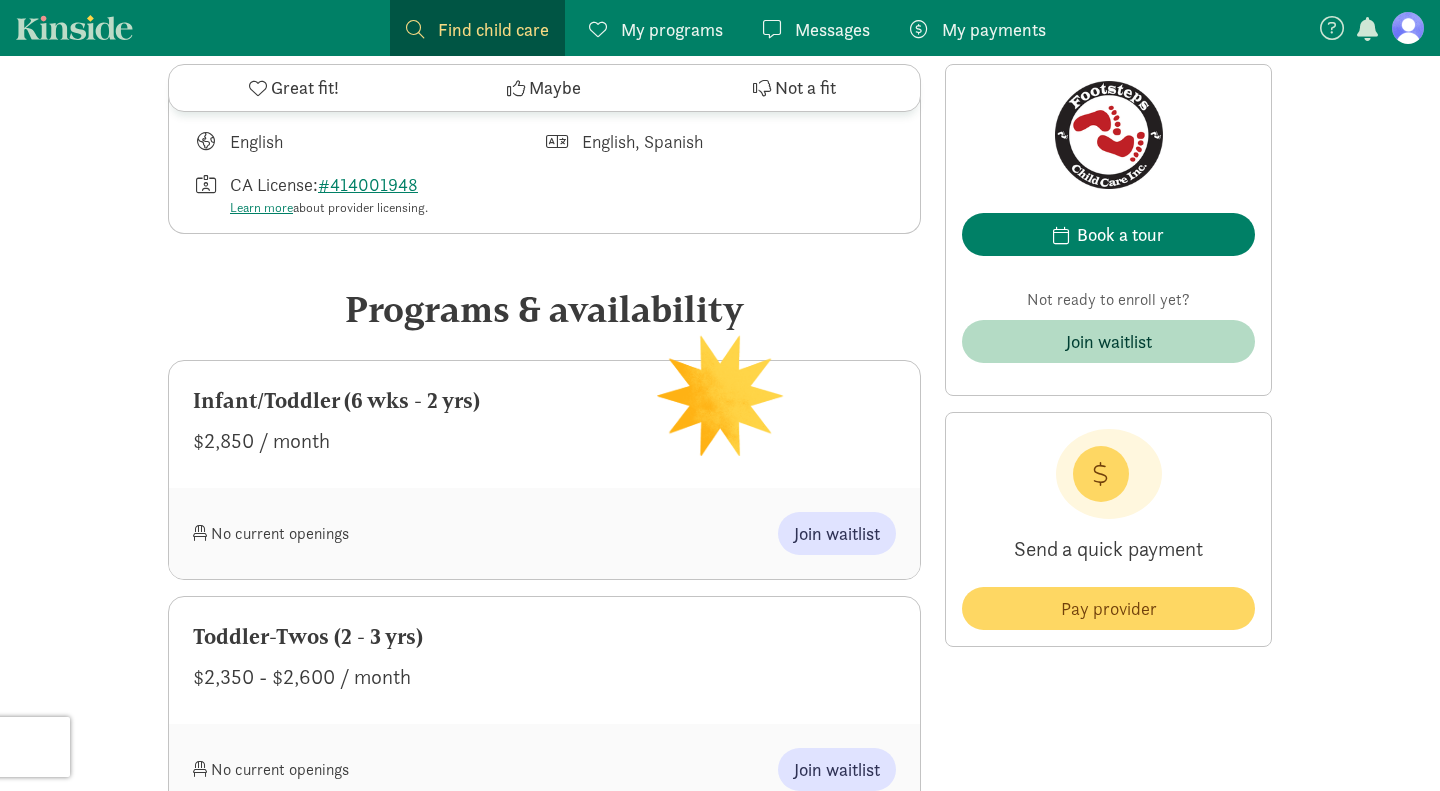 scroll, scrollTop: 718, scrollLeft: 0, axis: vertical 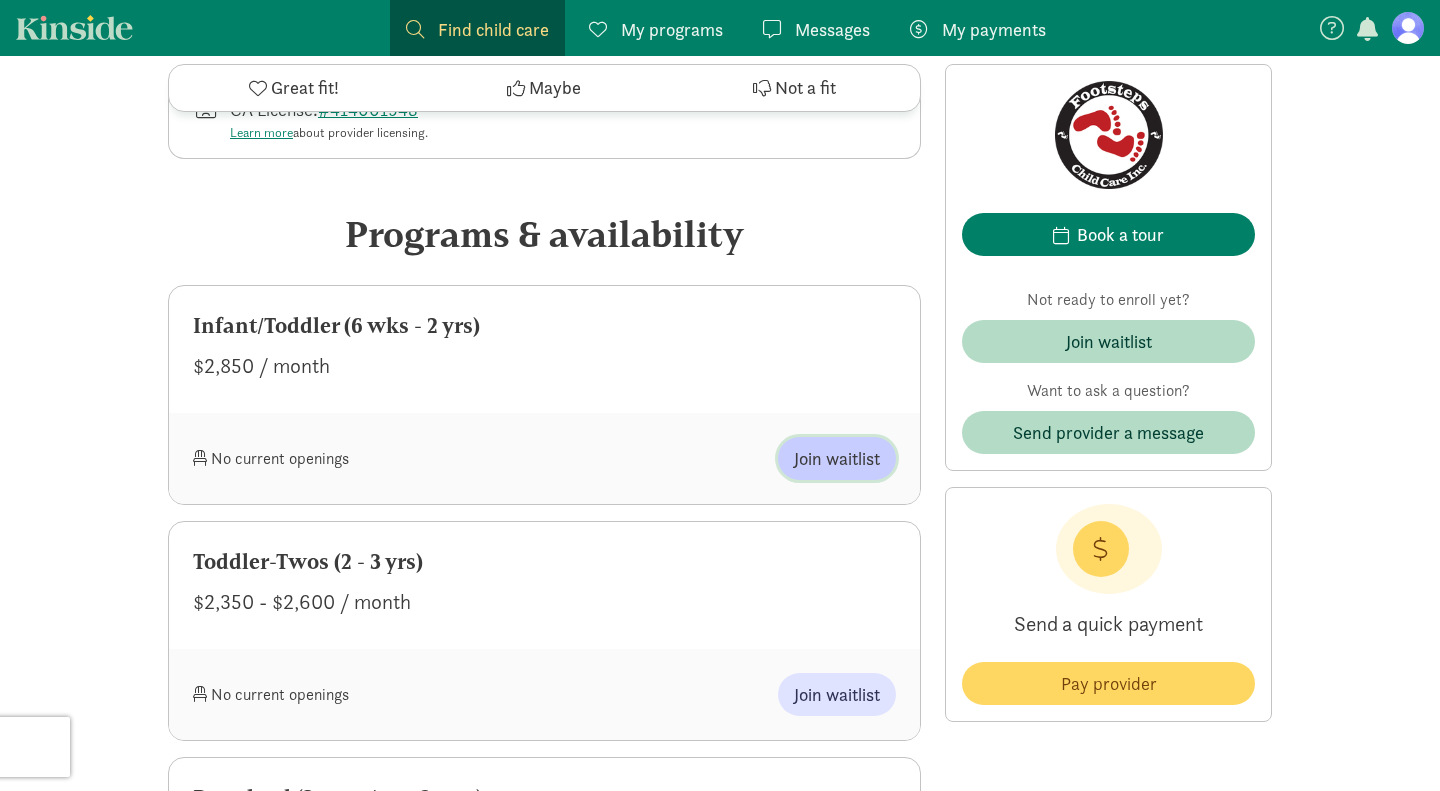 click on "Join waitlist" 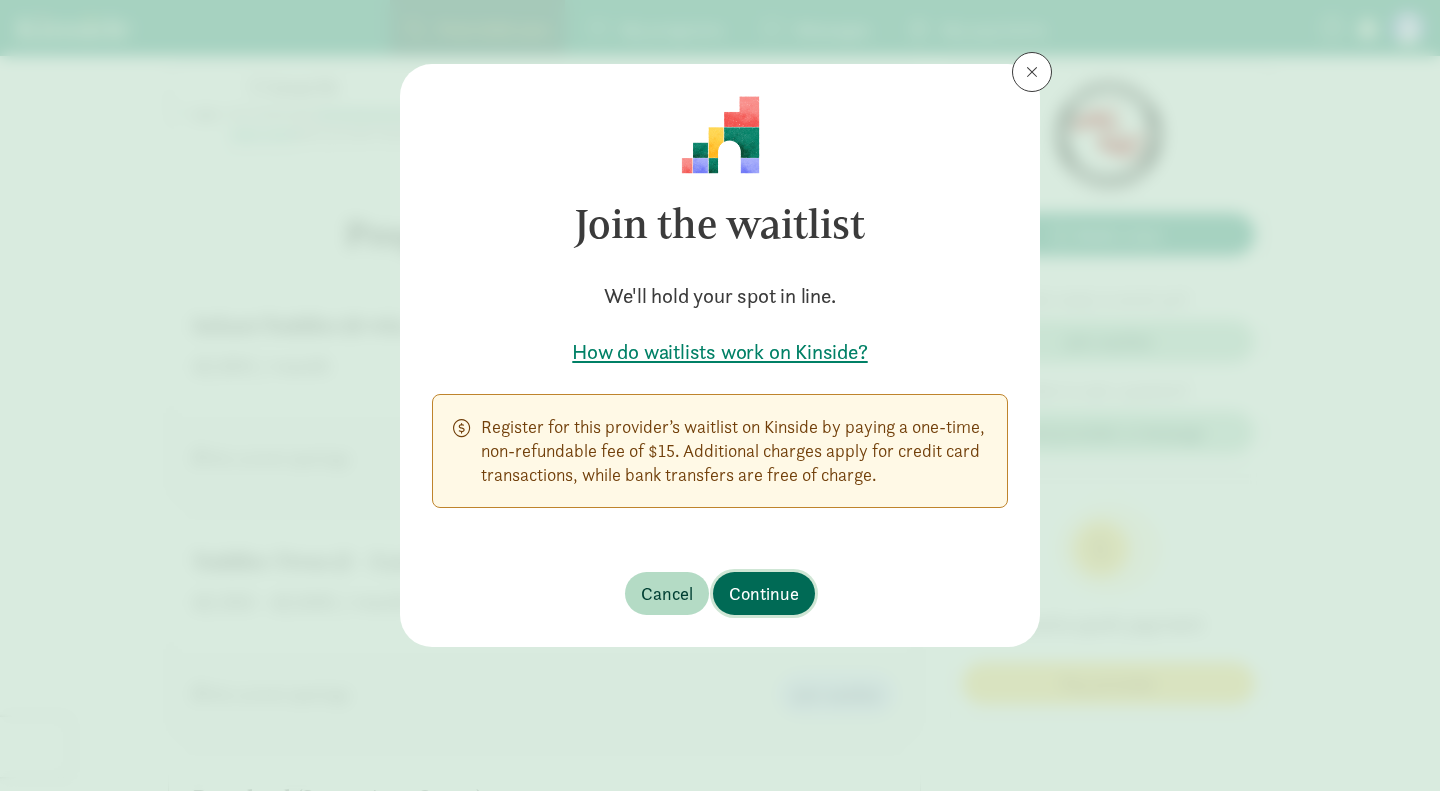 click on "Continue" at bounding box center [764, 593] 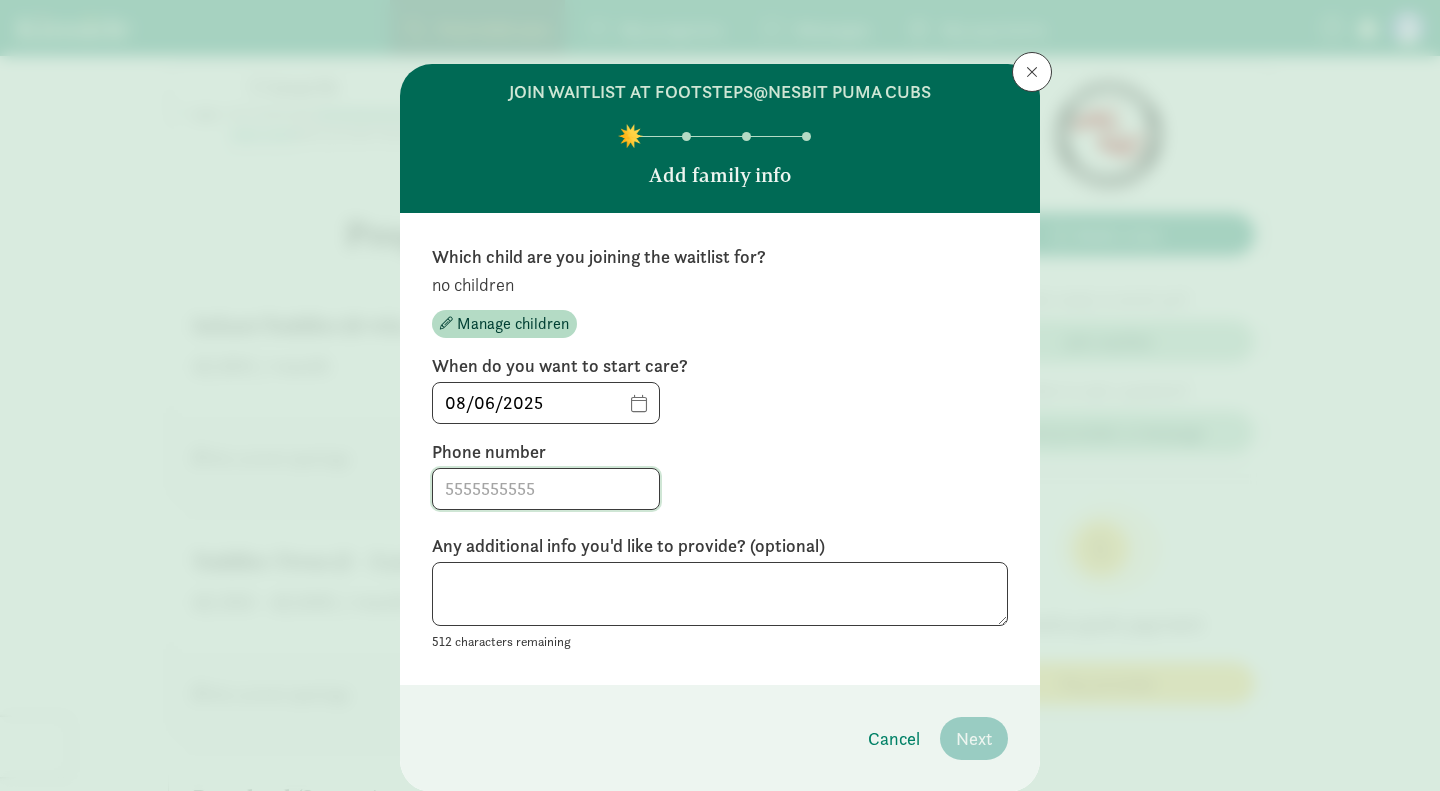 click 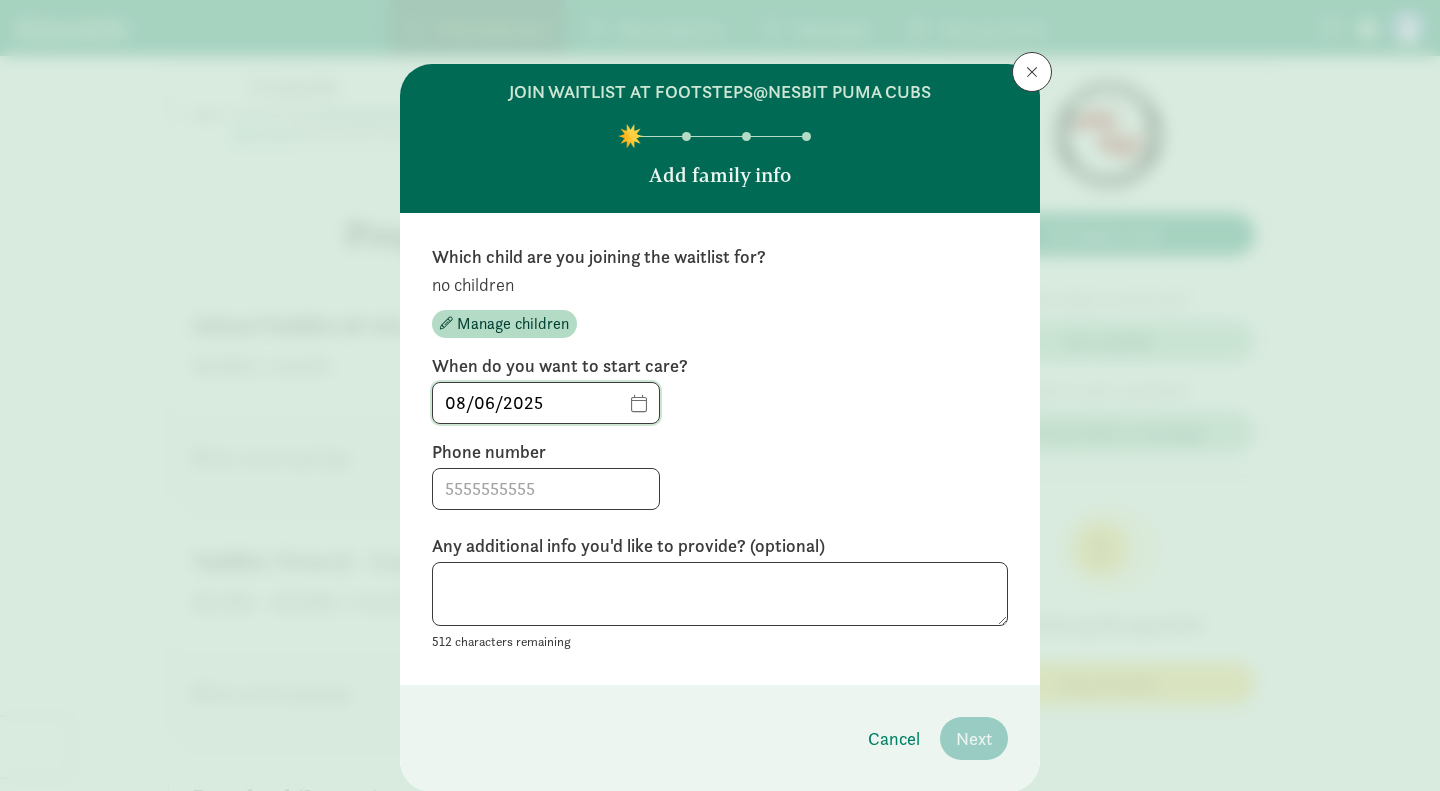 click on "08/06/2025" 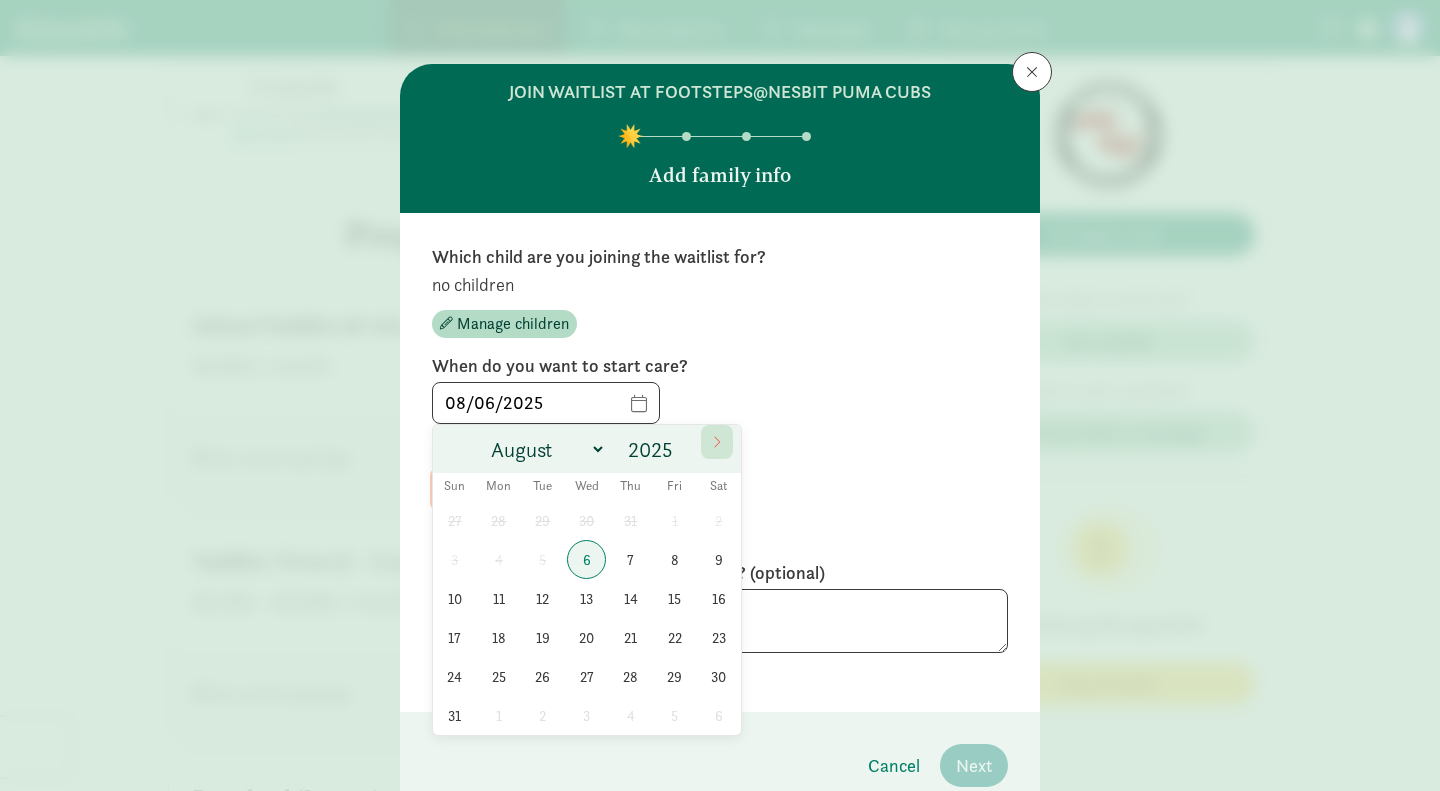 click at bounding box center (717, 442) 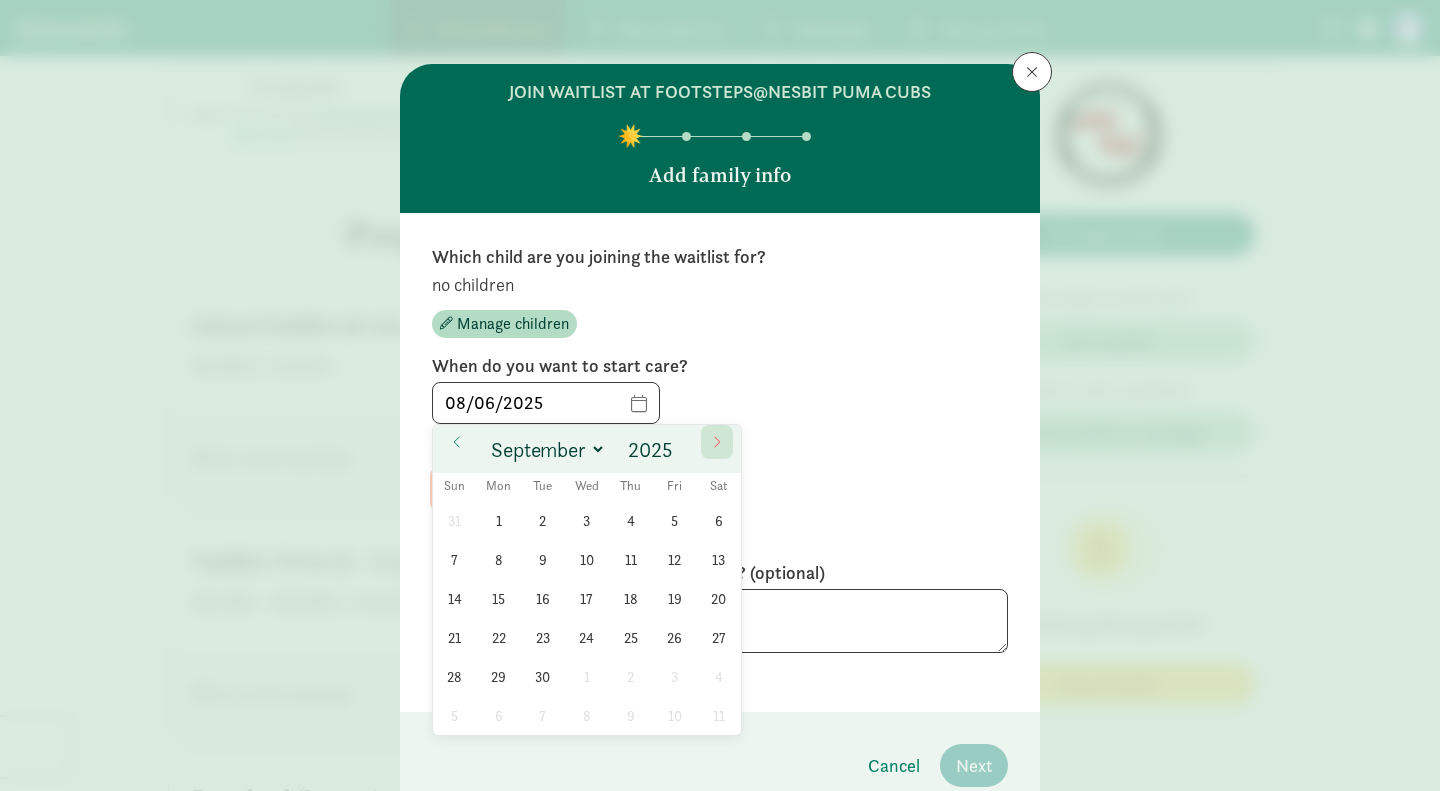 click at bounding box center (717, 442) 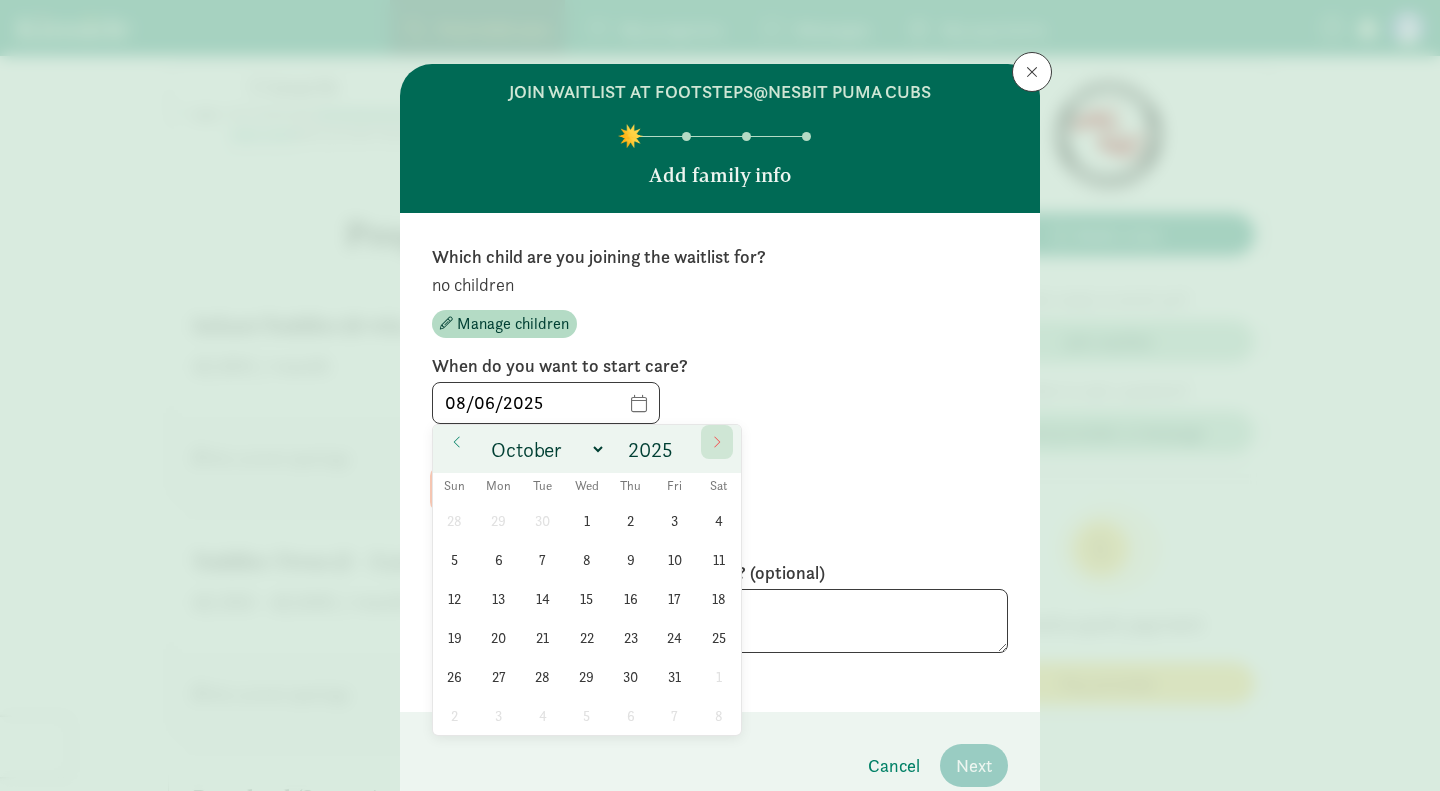 click at bounding box center (717, 442) 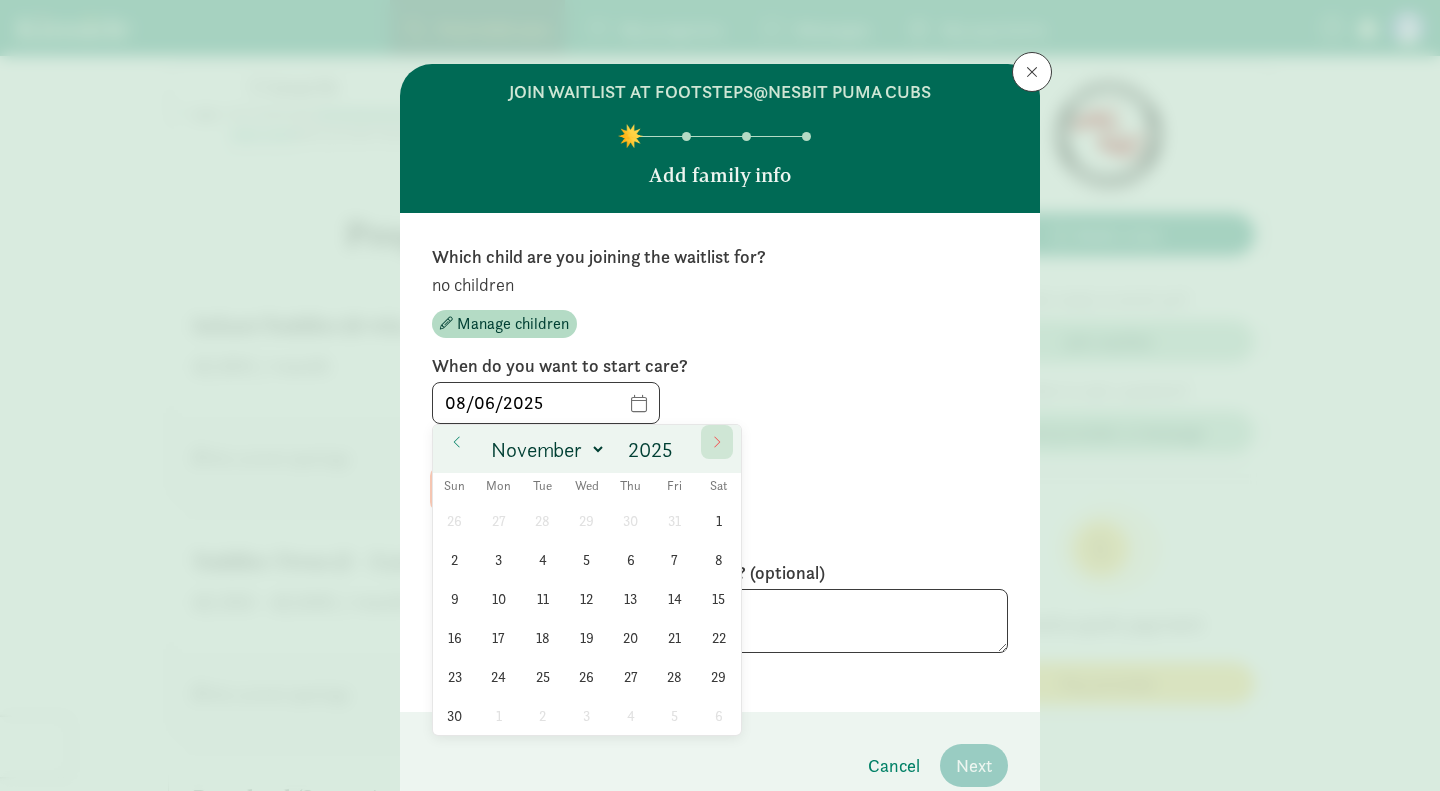 click at bounding box center (717, 442) 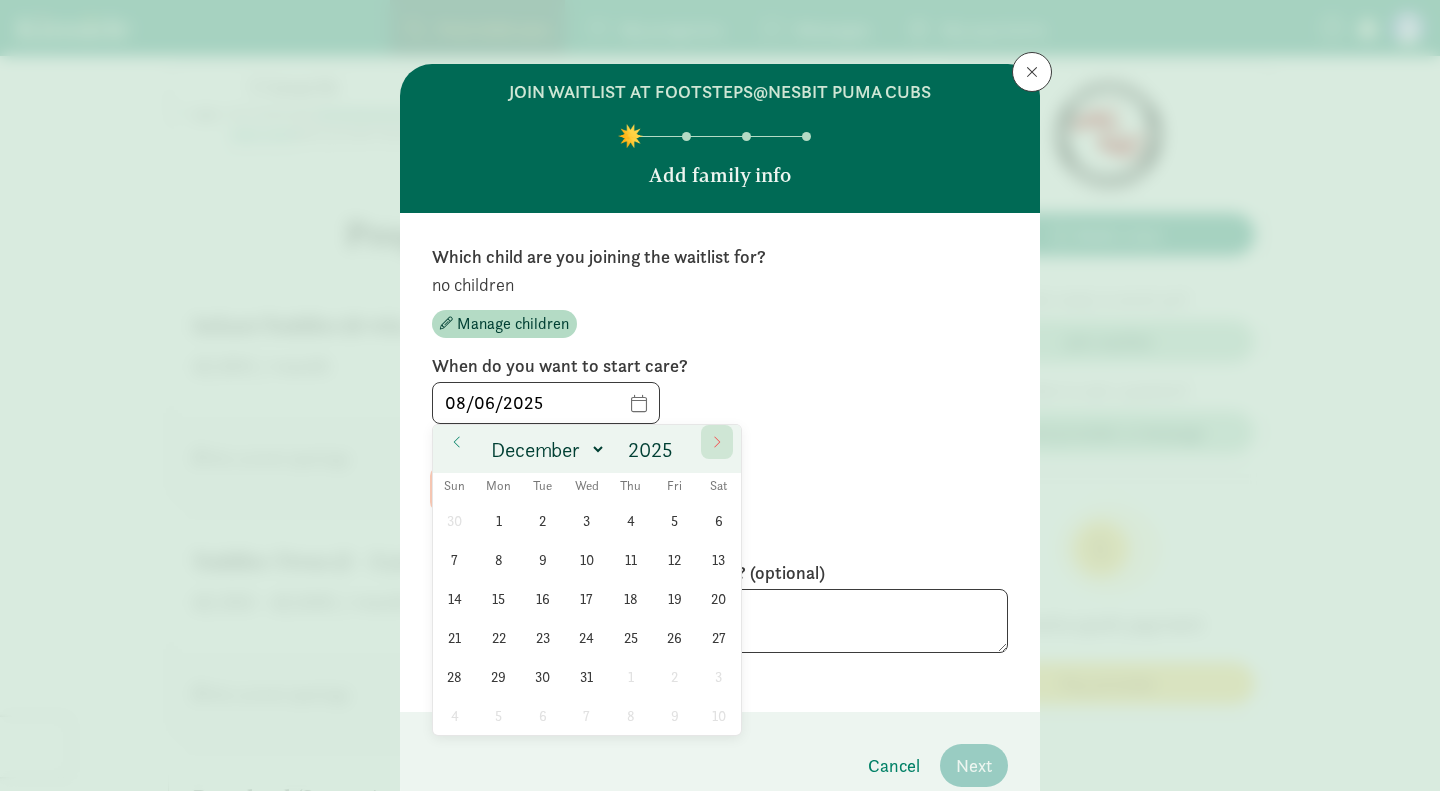 click at bounding box center [717, 442] 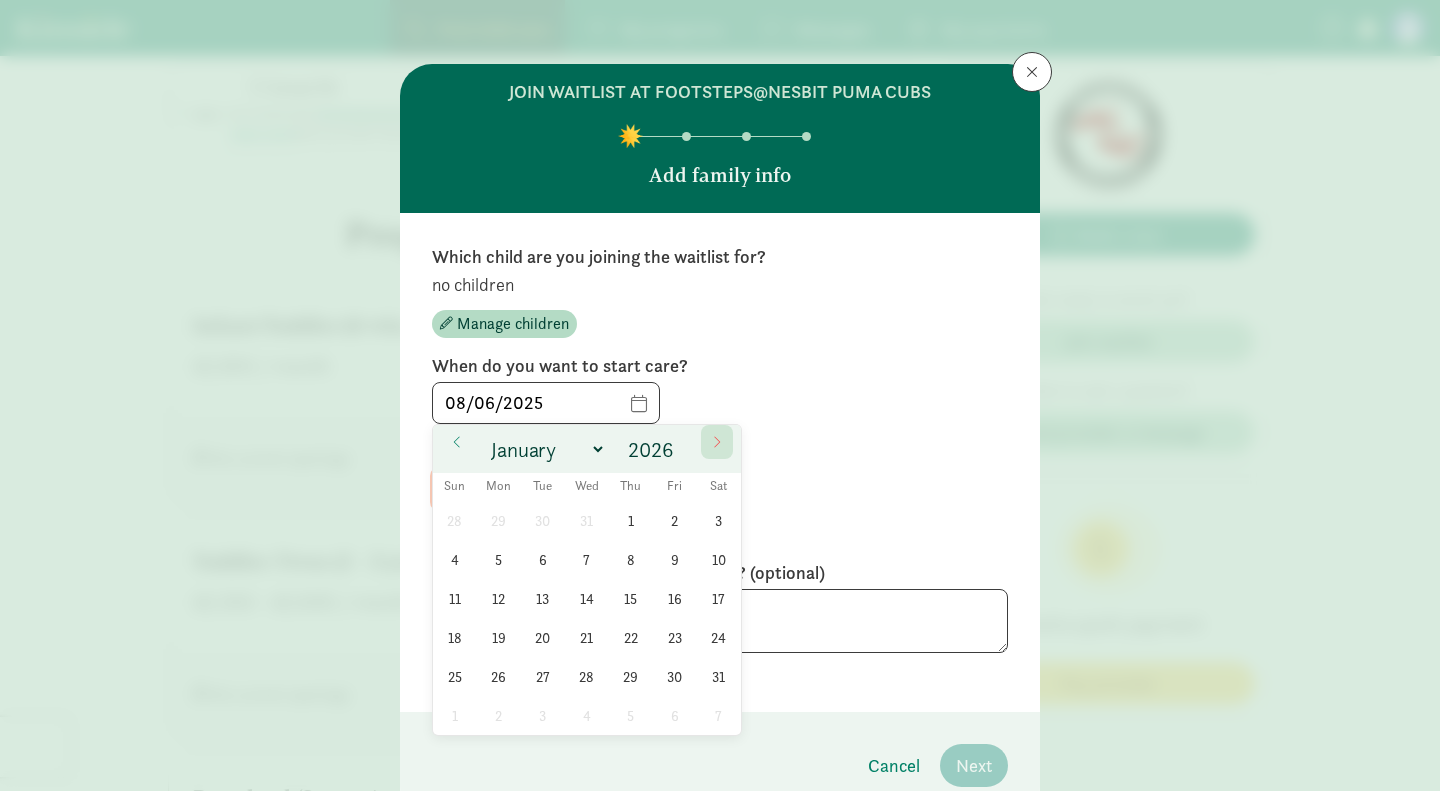 click at bounding box center (717, 442) 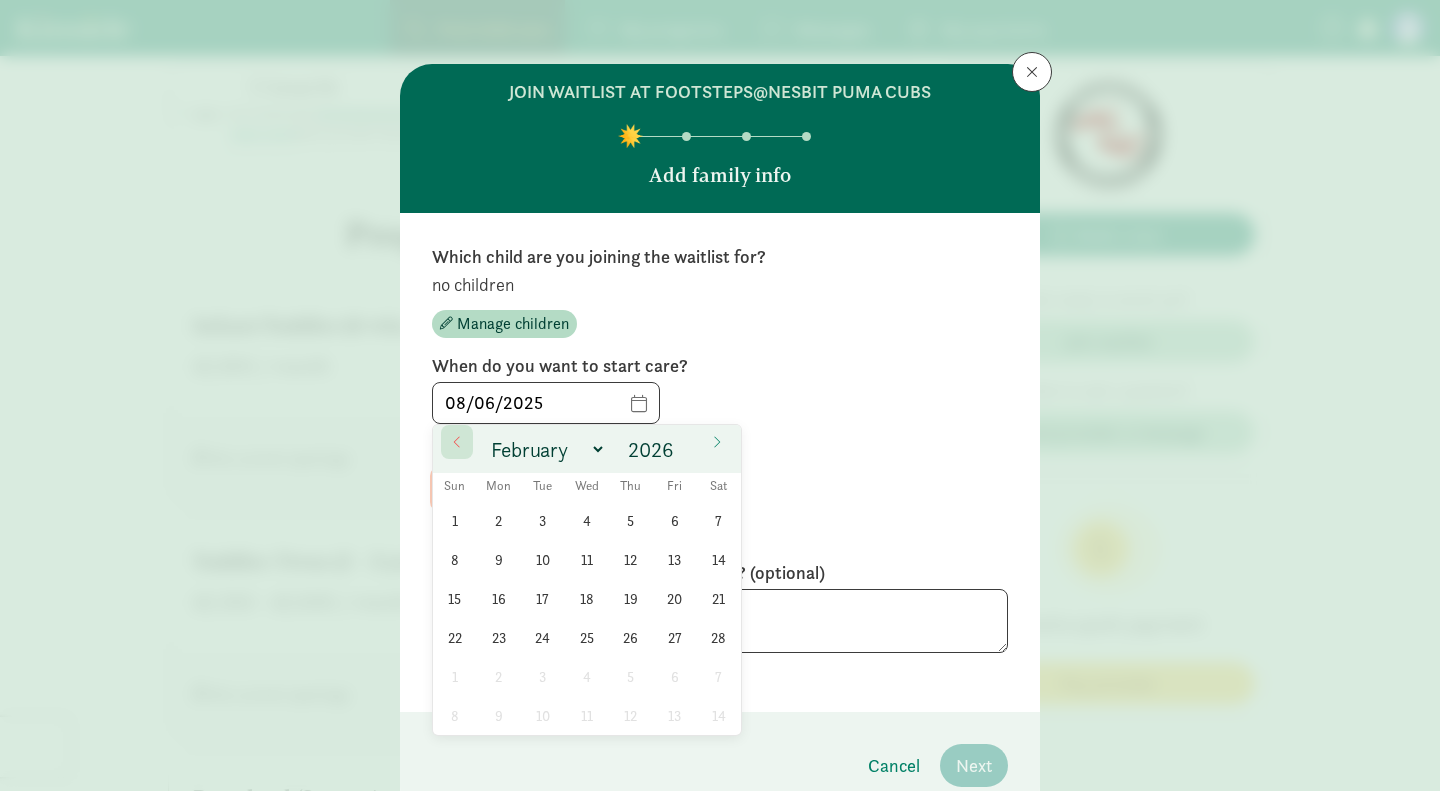 click 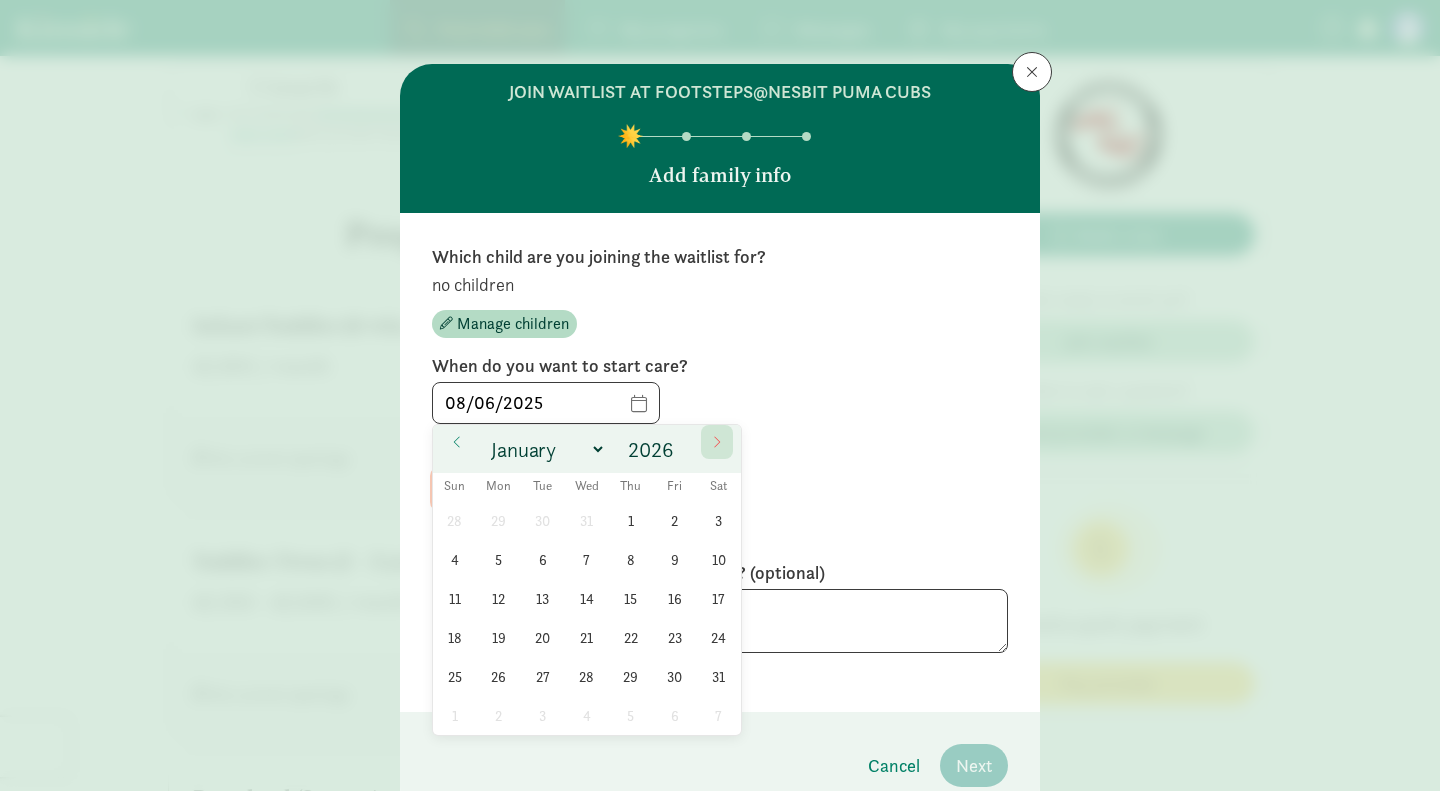 click 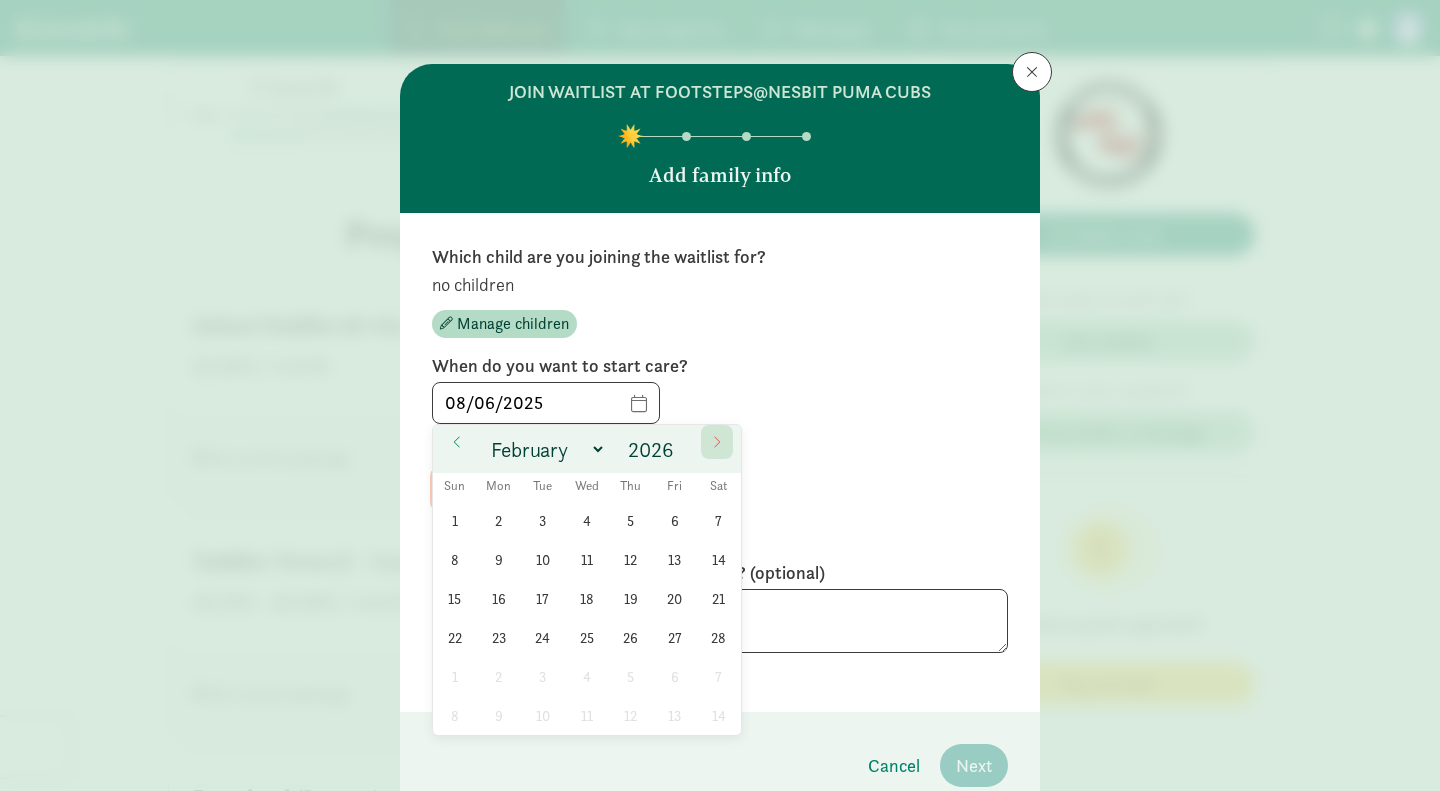 click at bounding box center [717, 442] 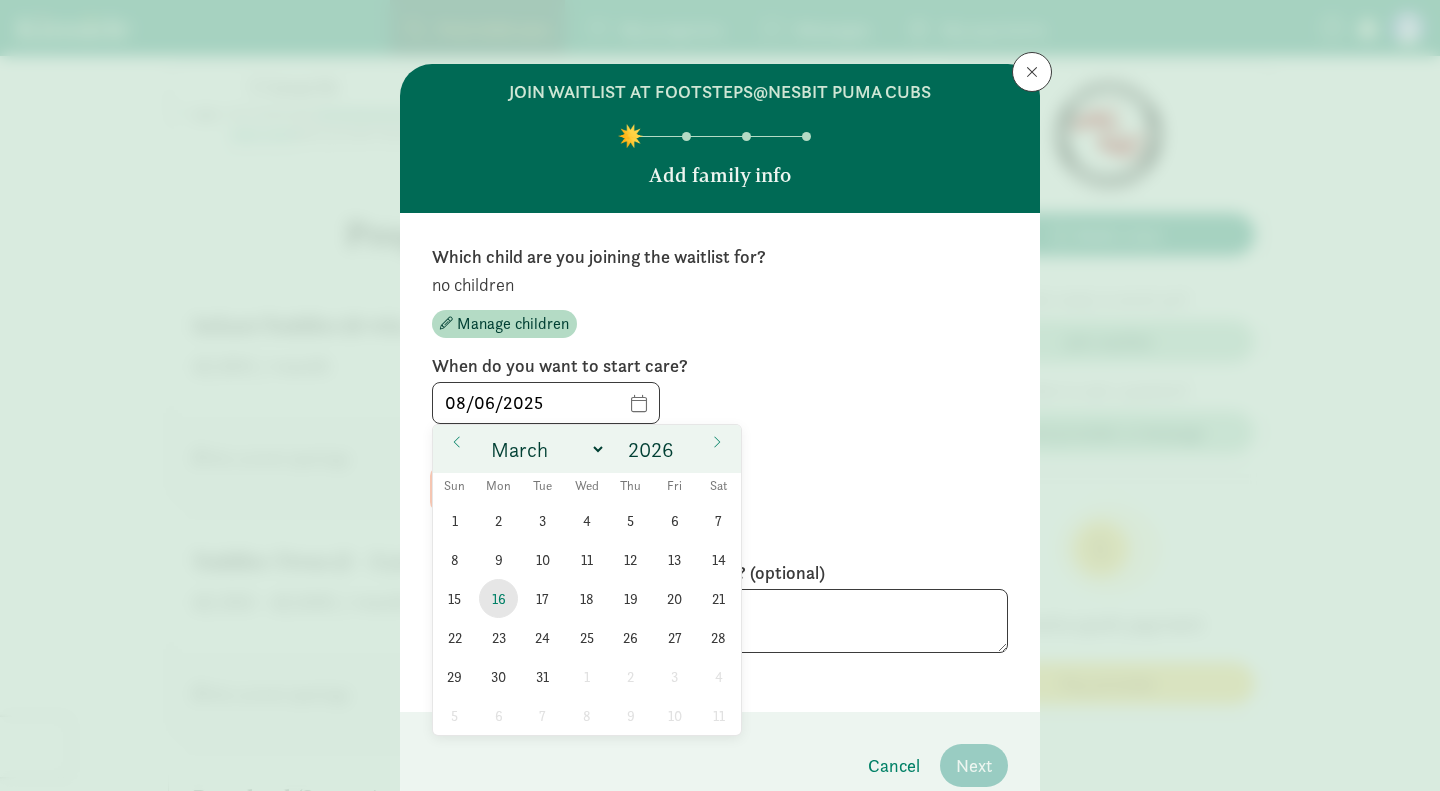 click on "16" at bounding box center [498, 598] 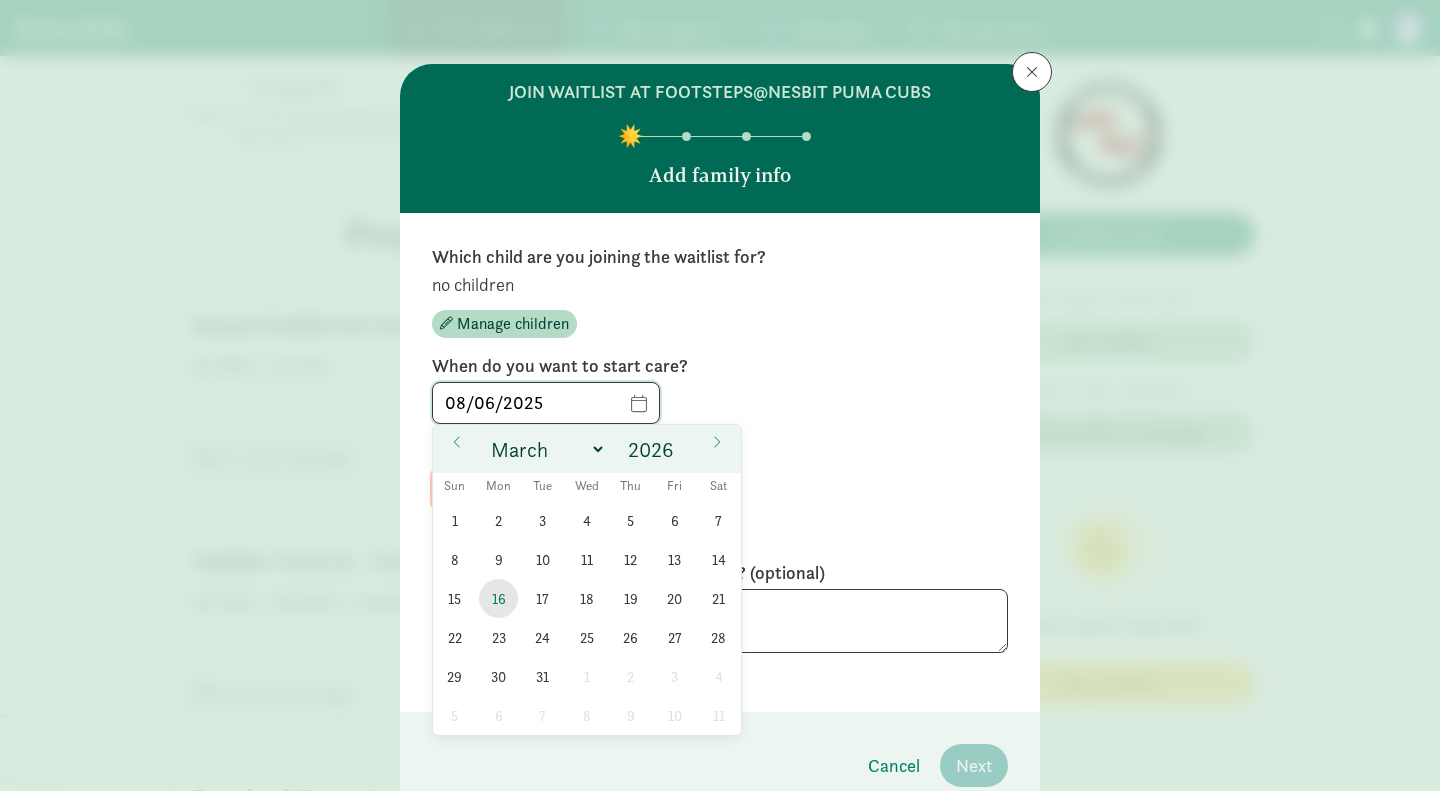 type on "[DATE]" 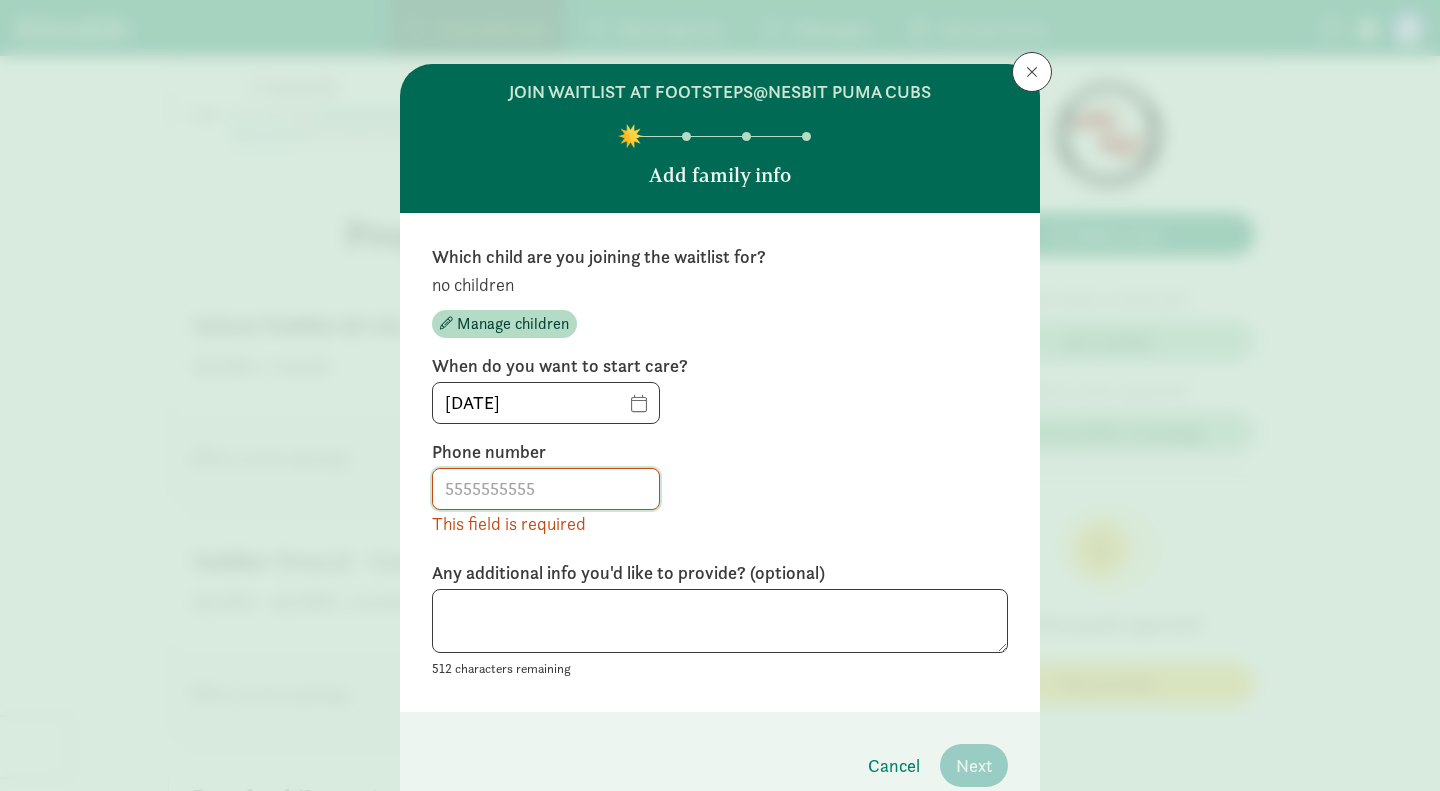 click 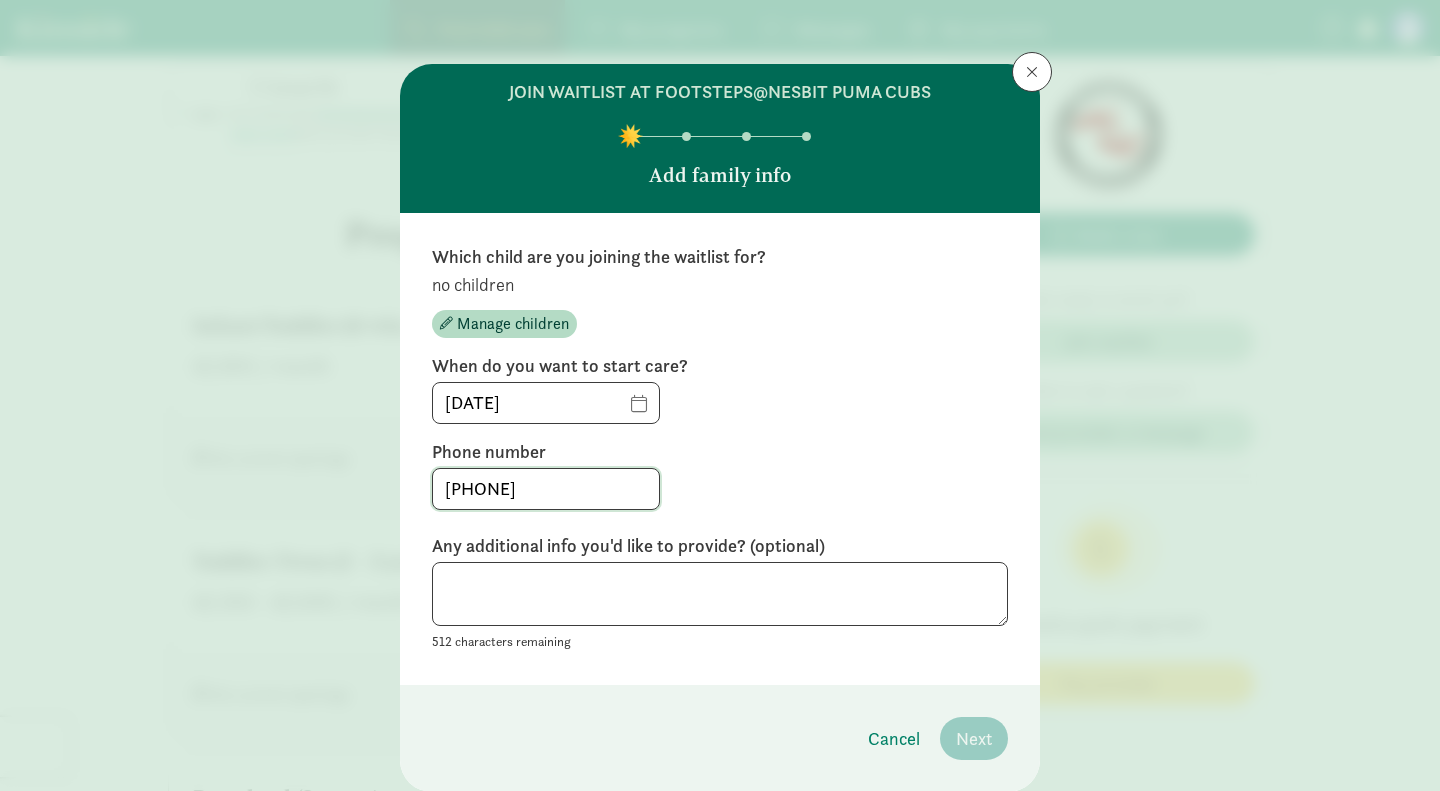 type on "[PHONE]" 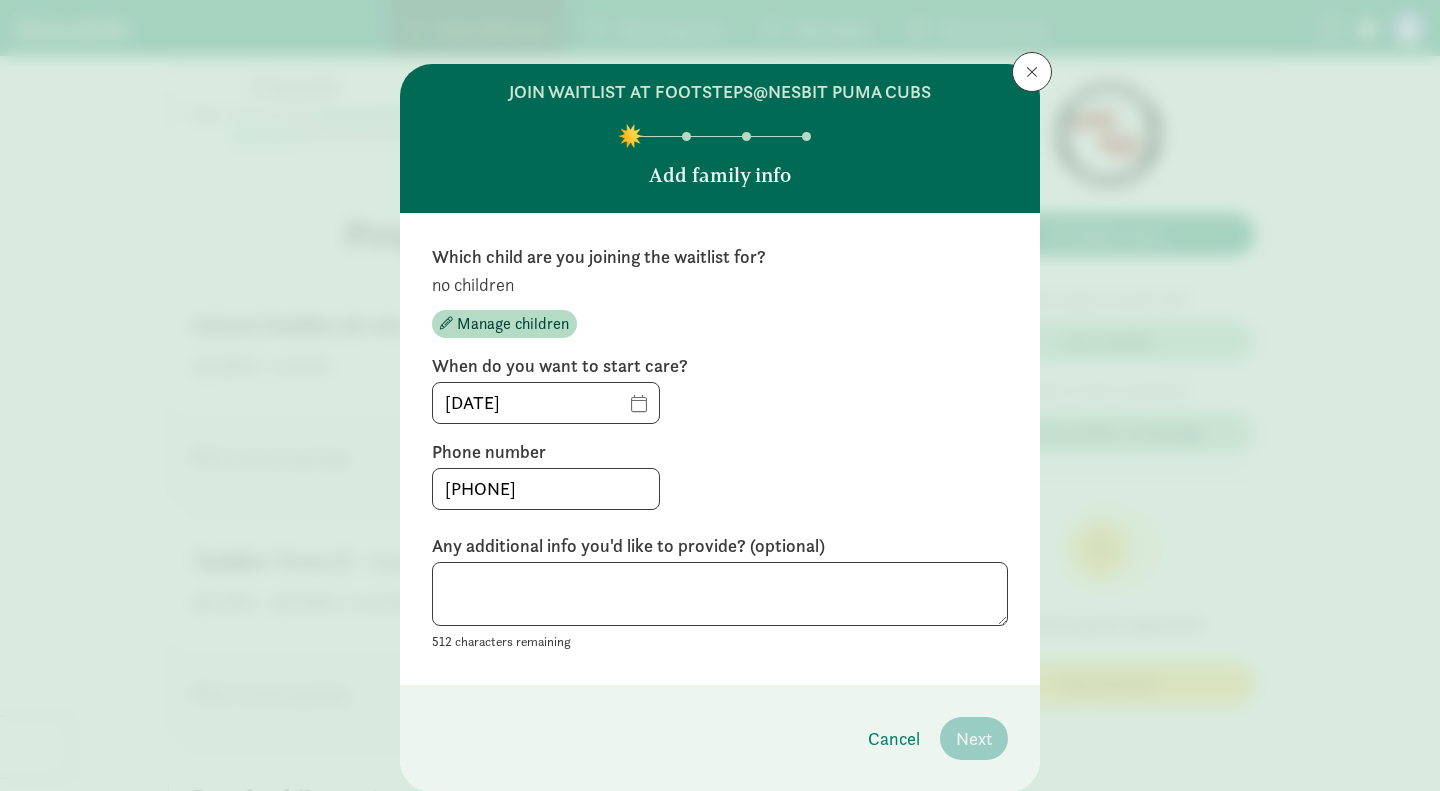 click on "[DATE] [PHONE]" 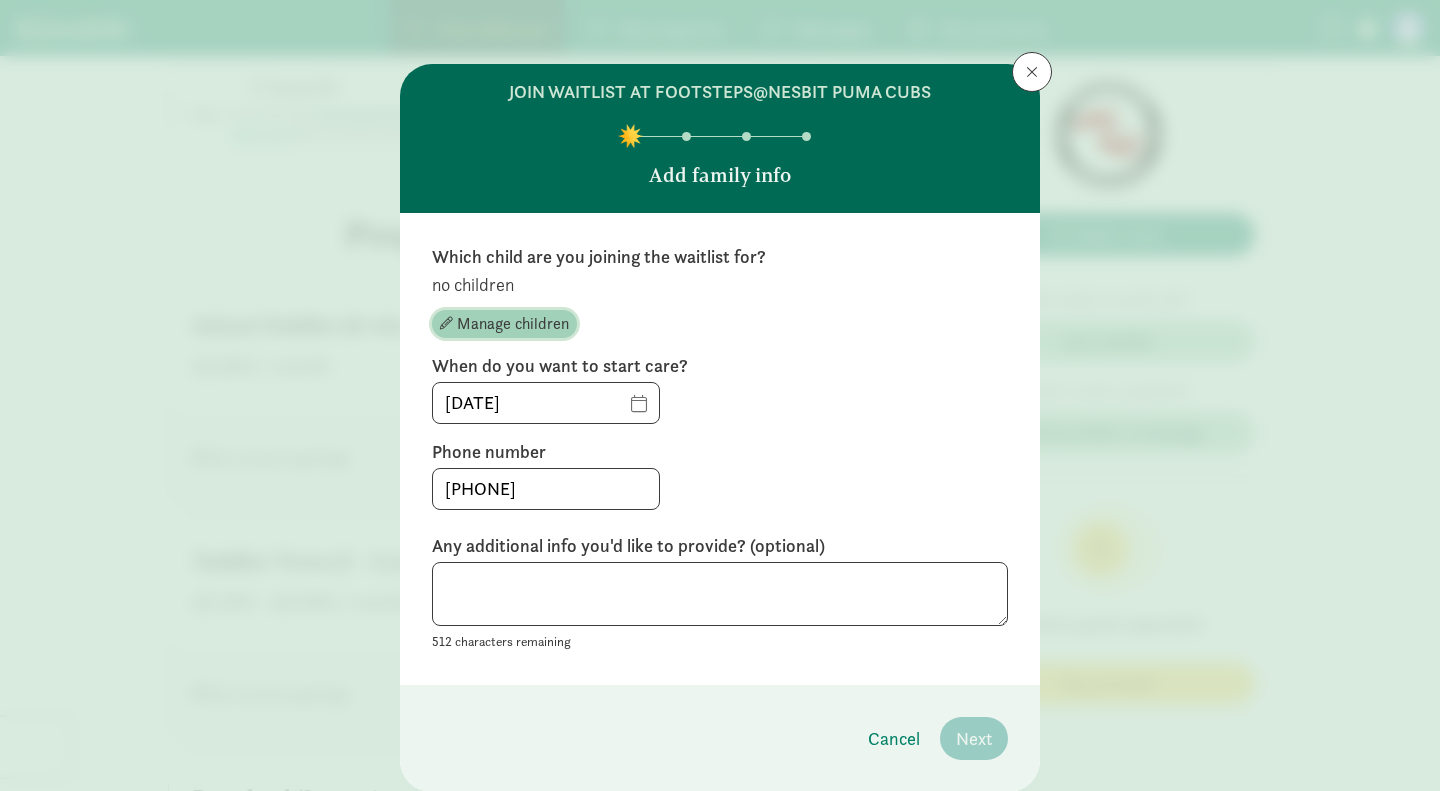 click on "Manage children" at bounding box center [513, 324] 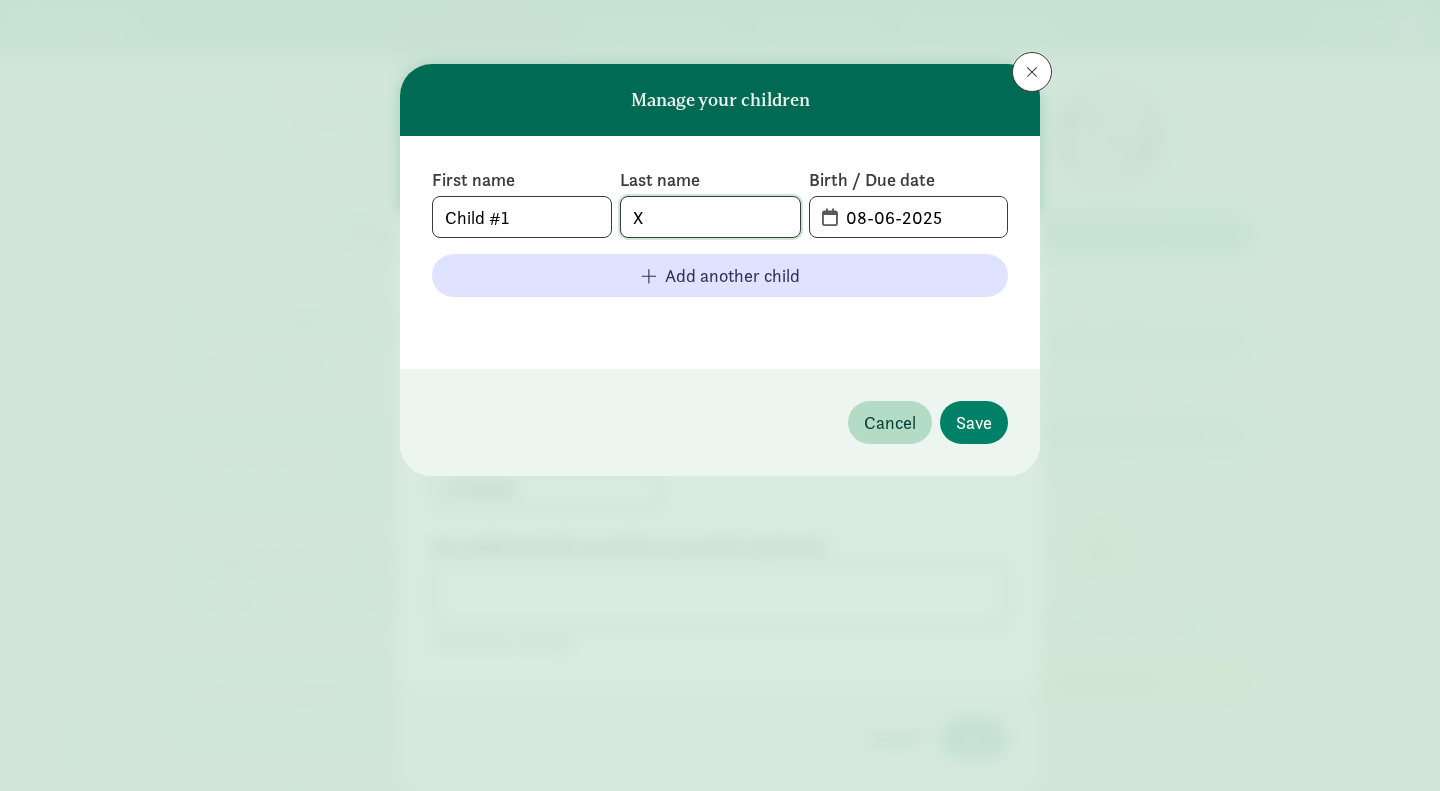 click on "X" 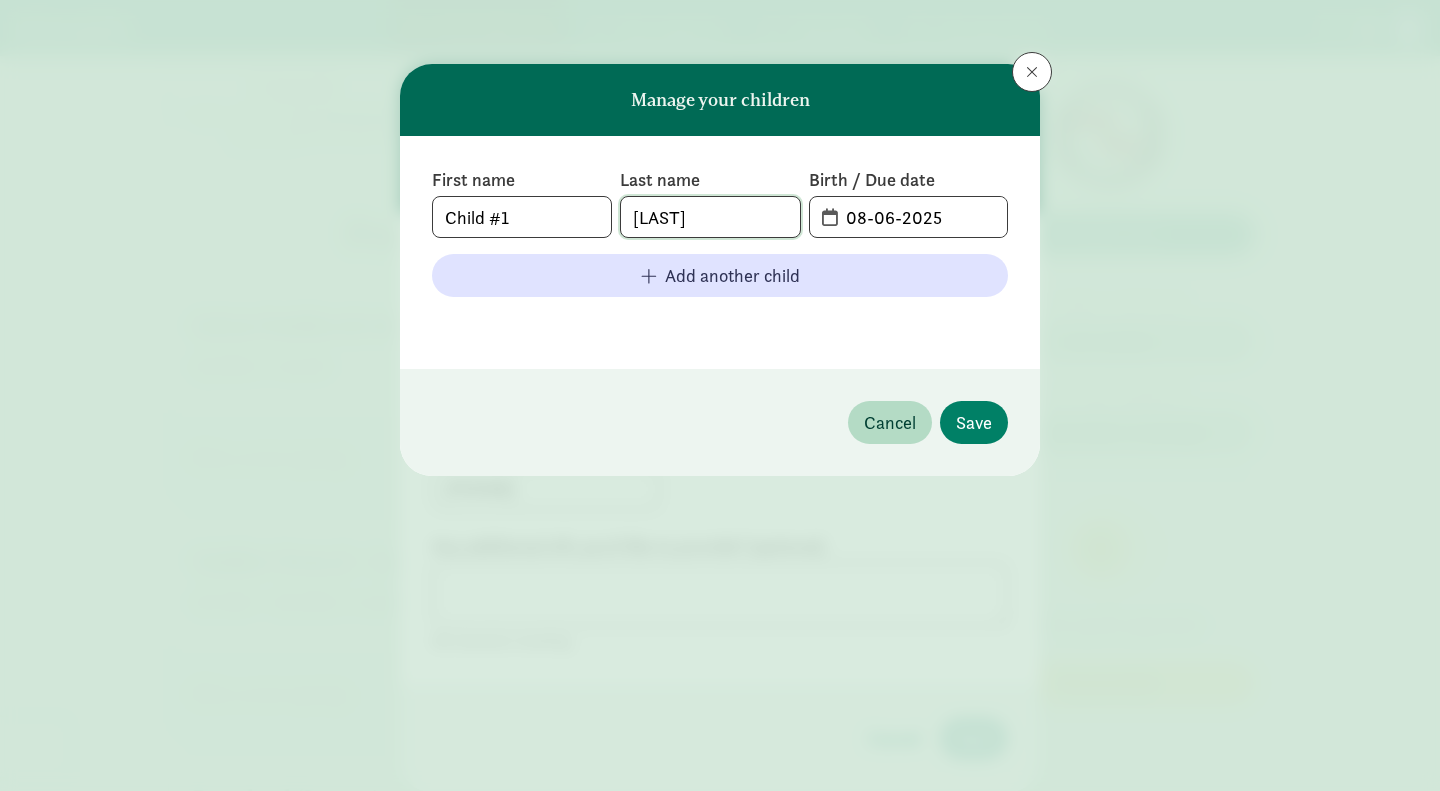type on "X" 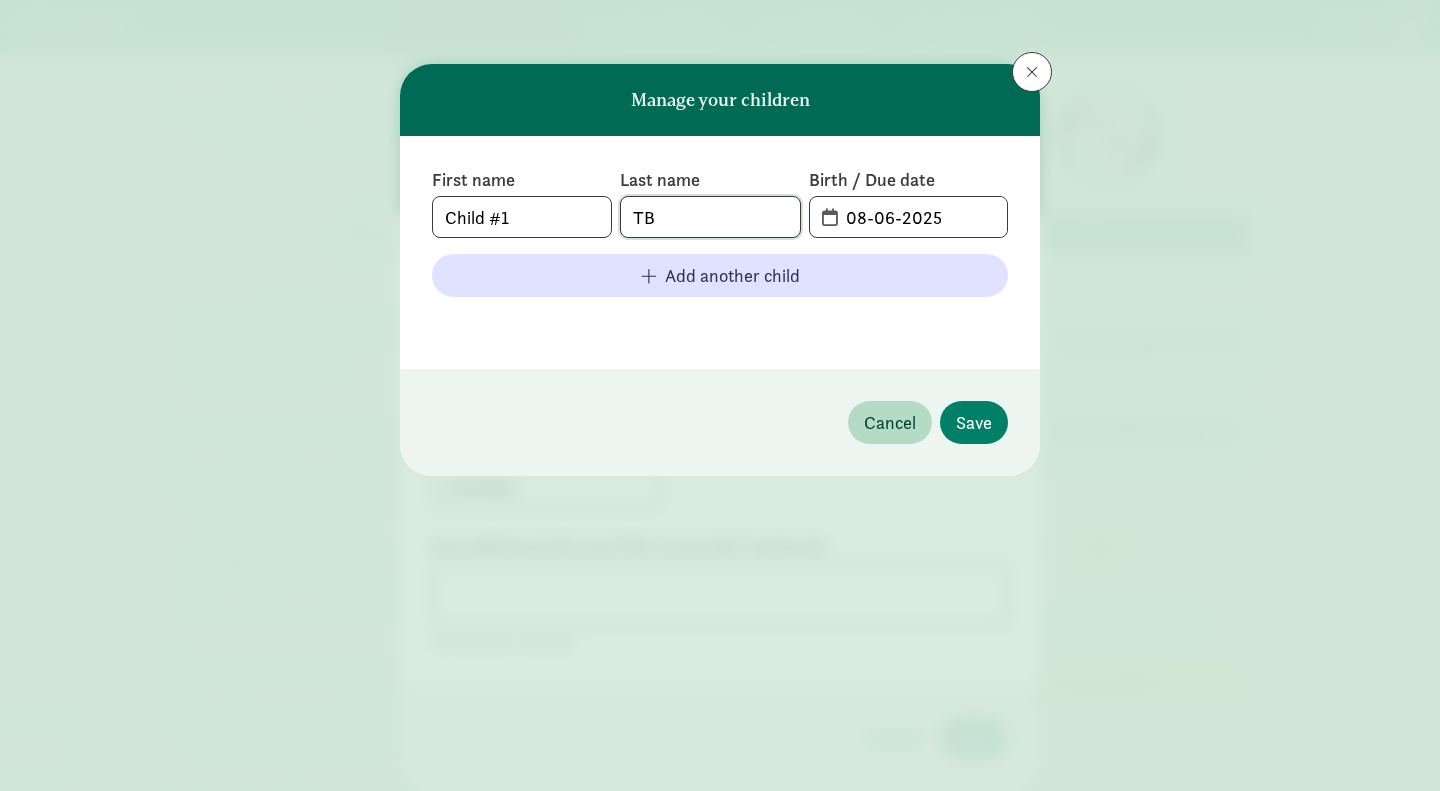 type on "T" 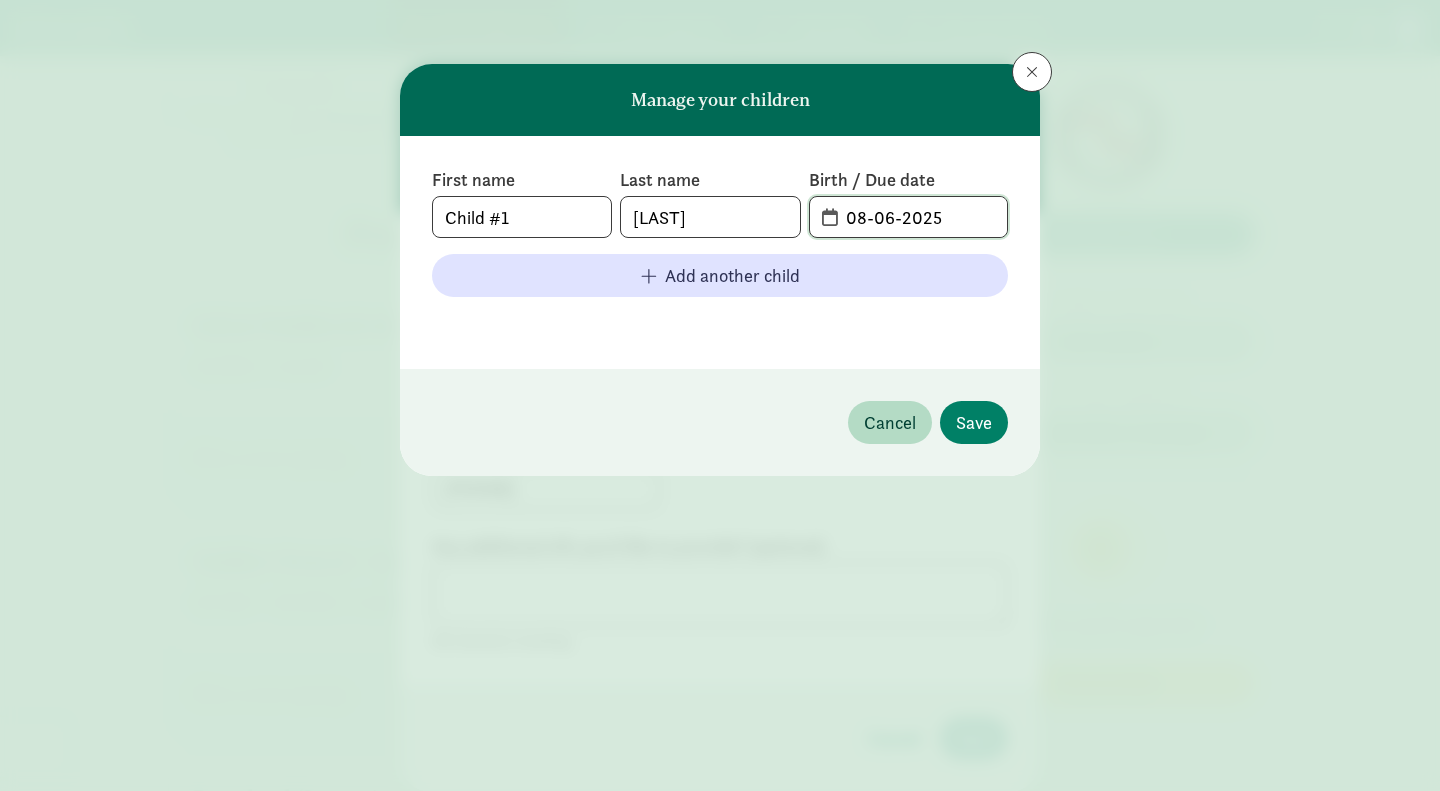 click on "08-06-2025" 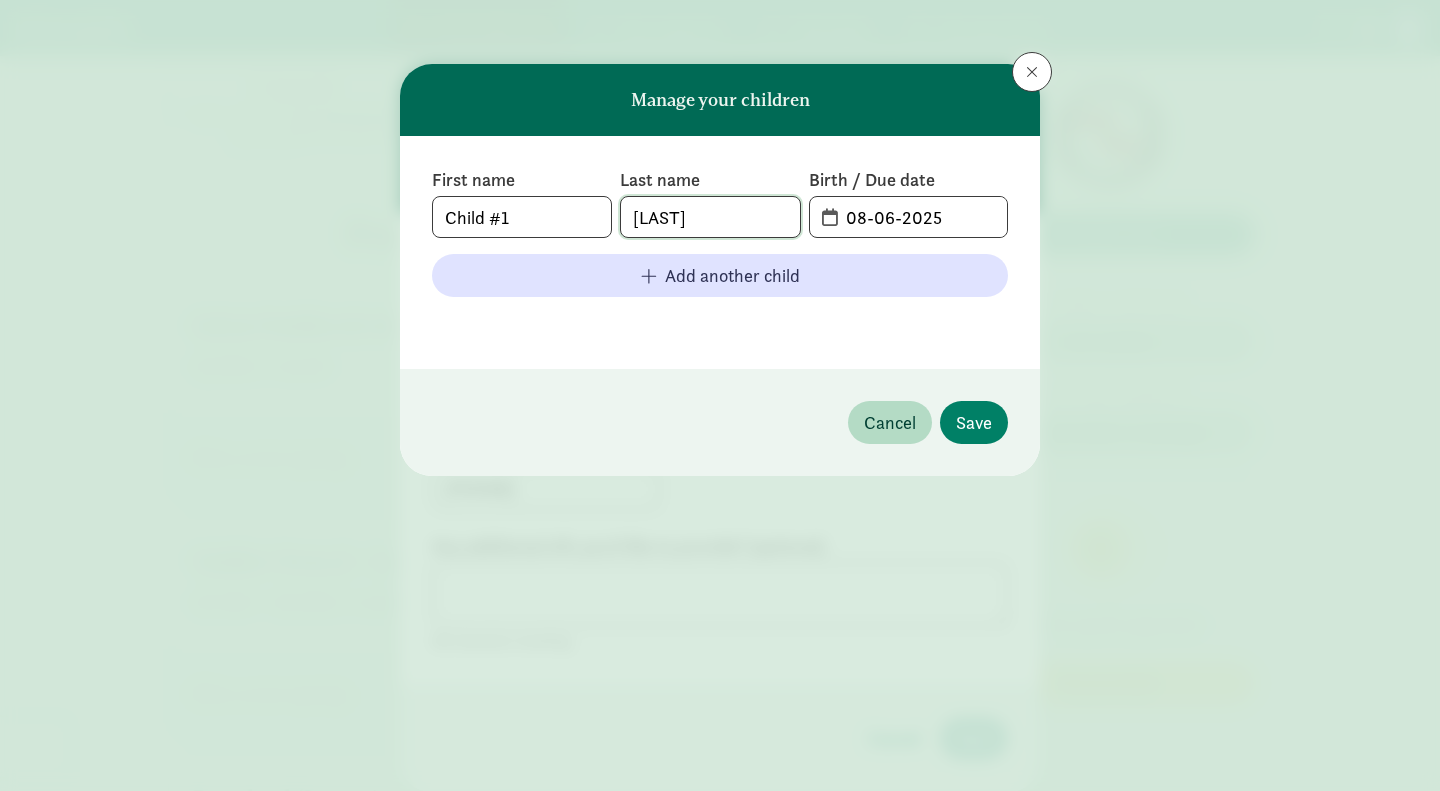 click on "[LAST]" 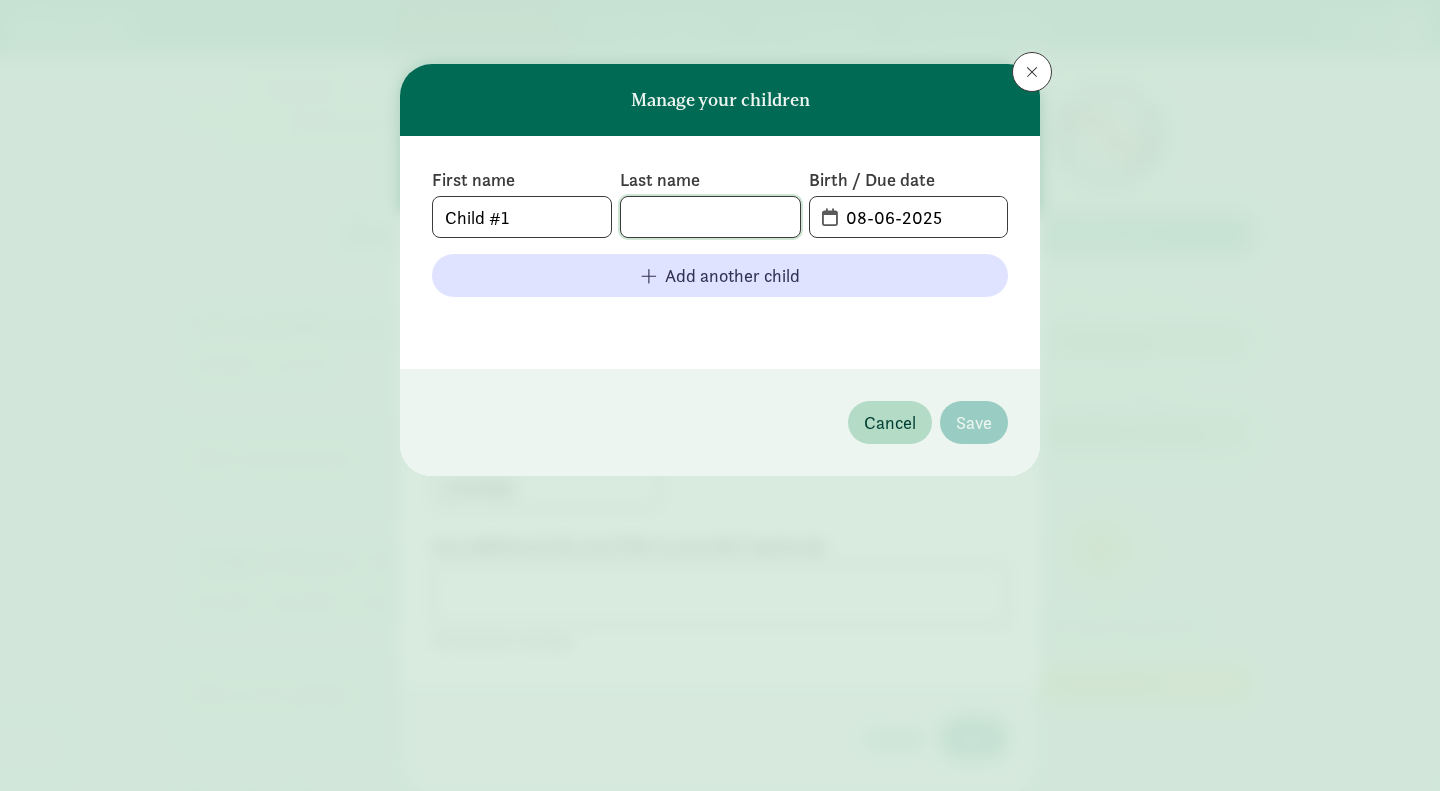 type 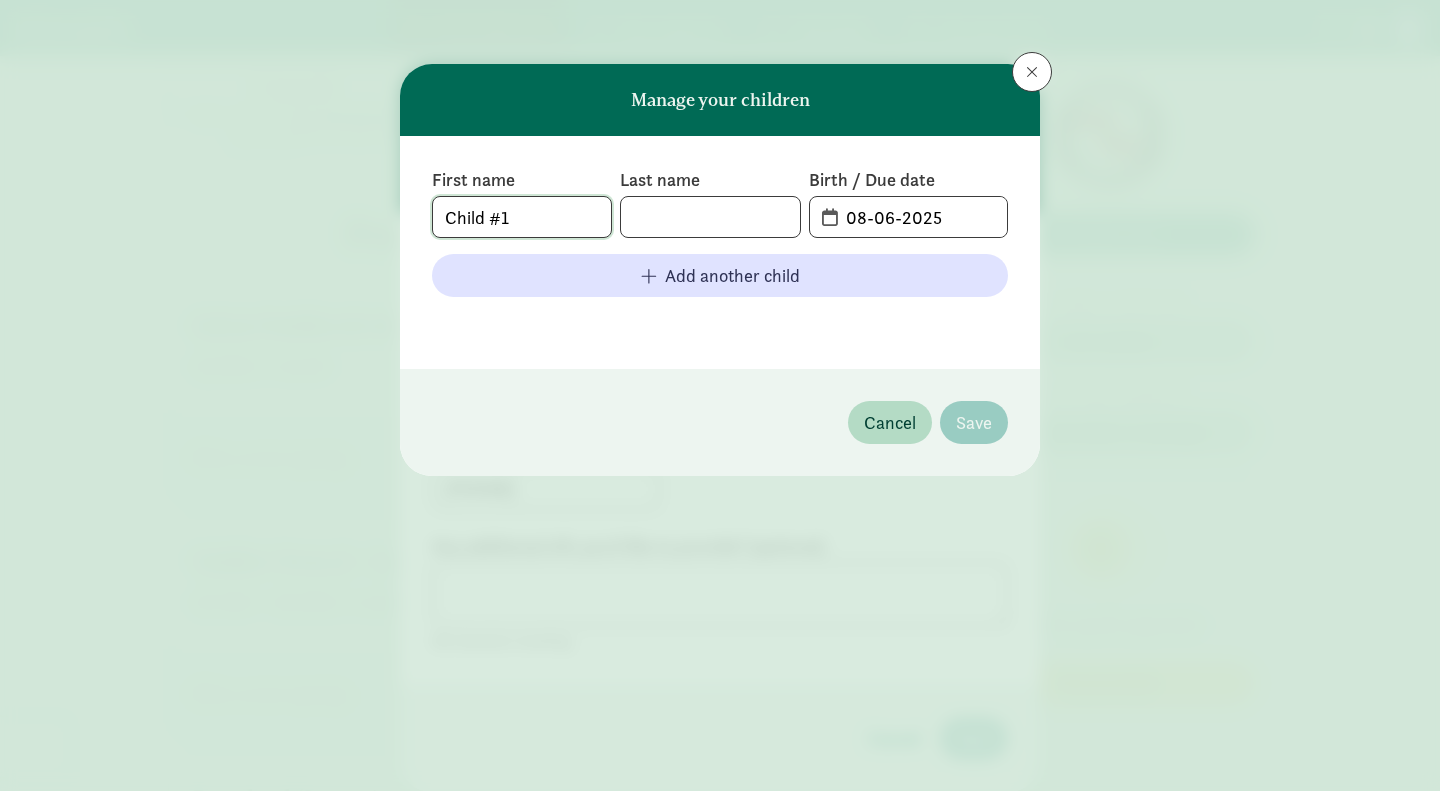 click on "Child #1" 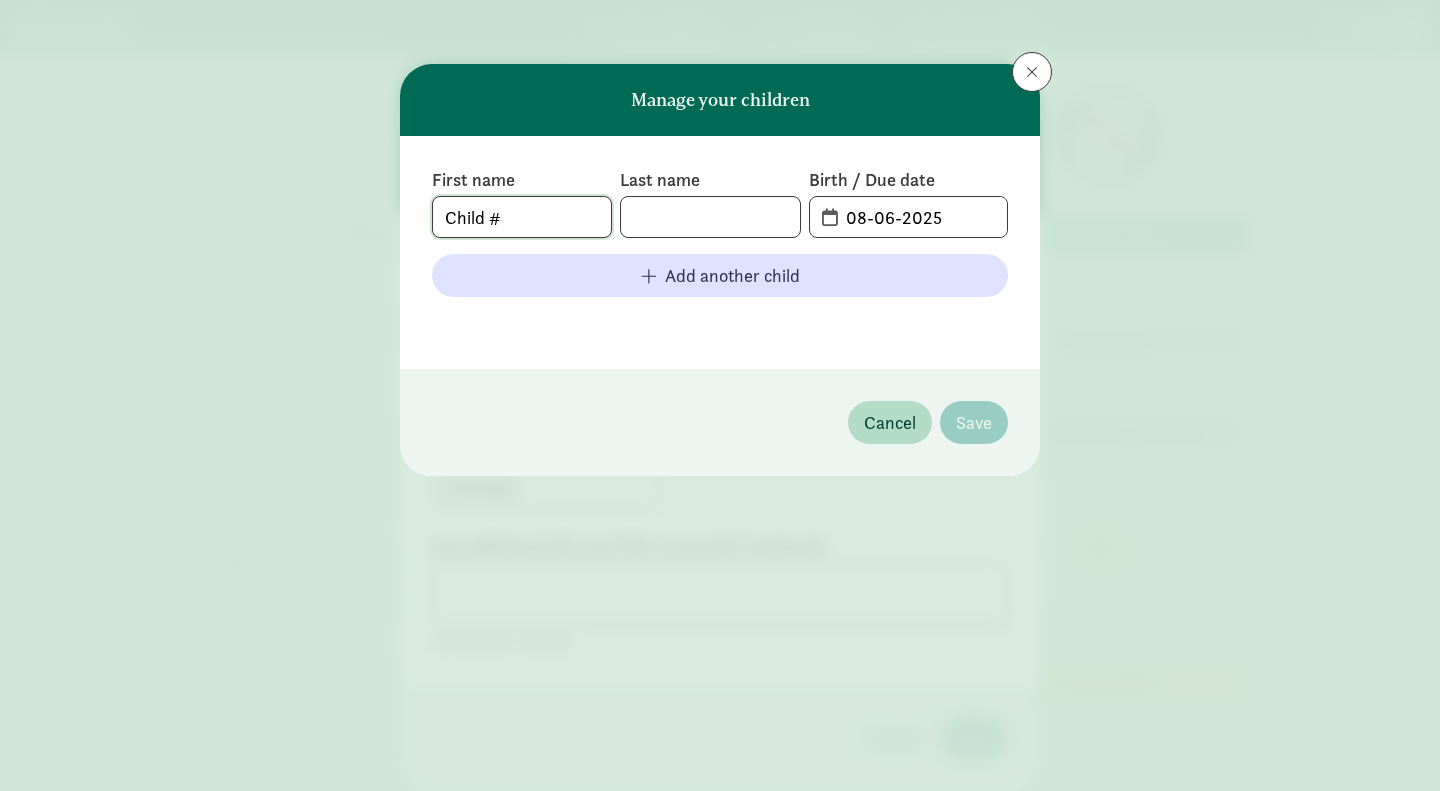 type on "Child #1" 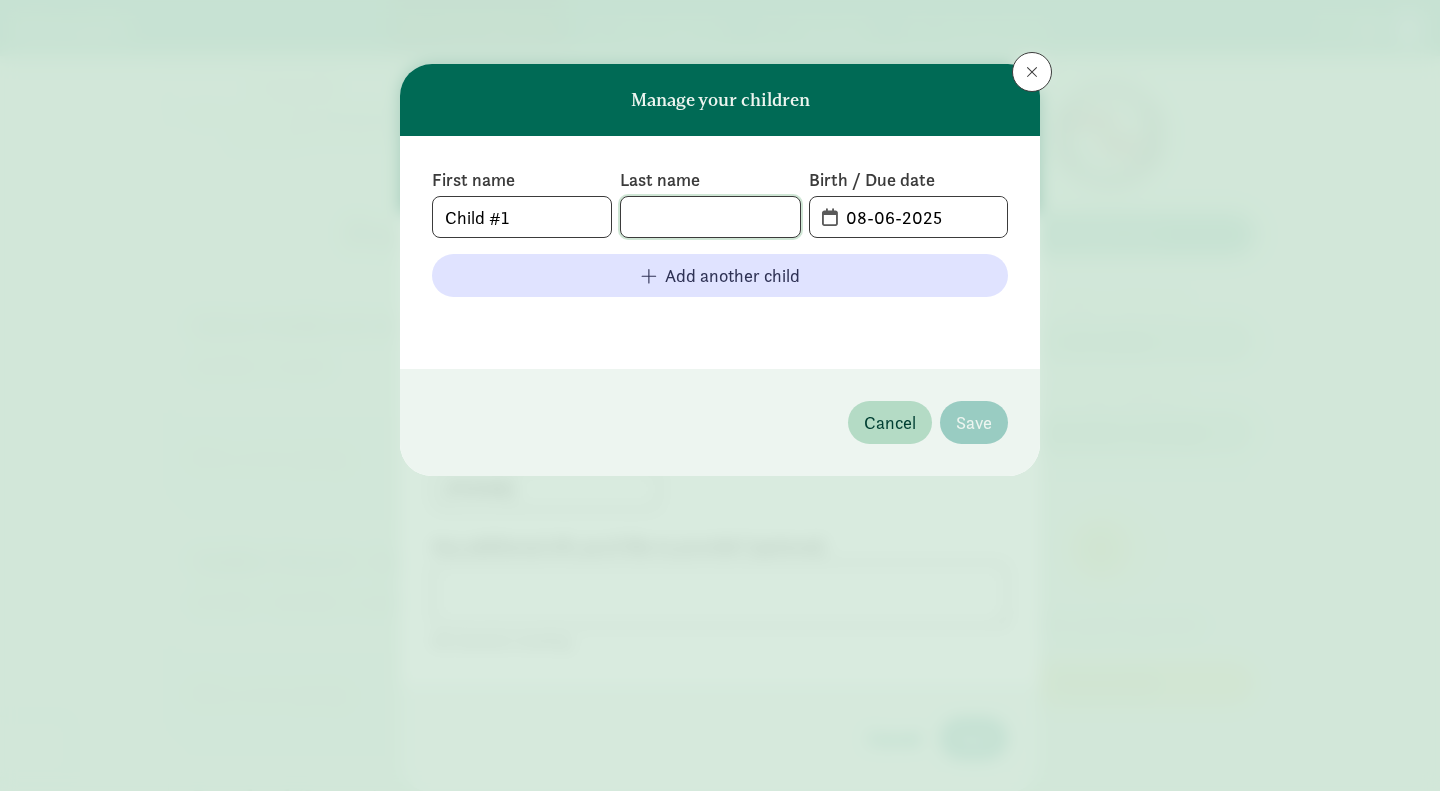 click 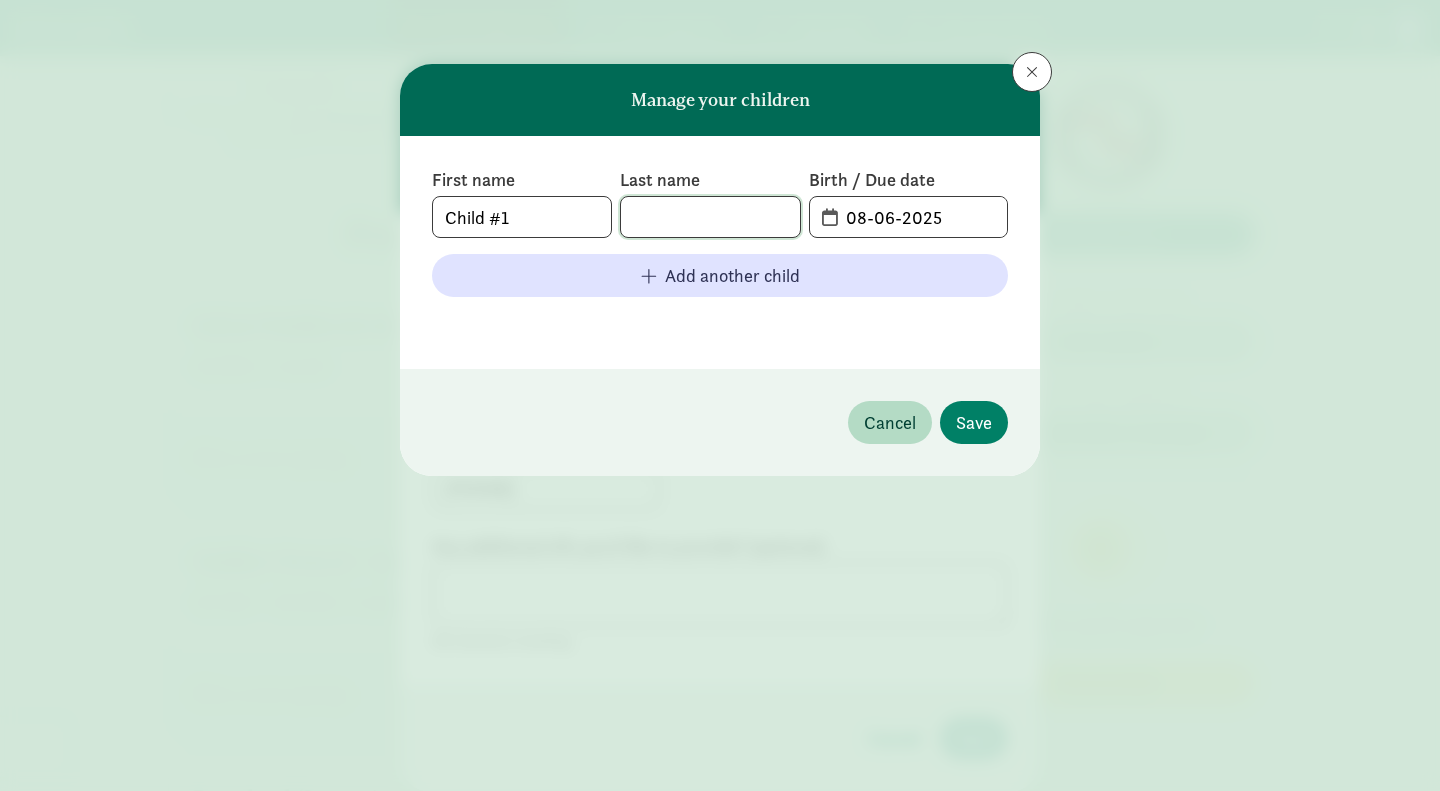 type on "T" 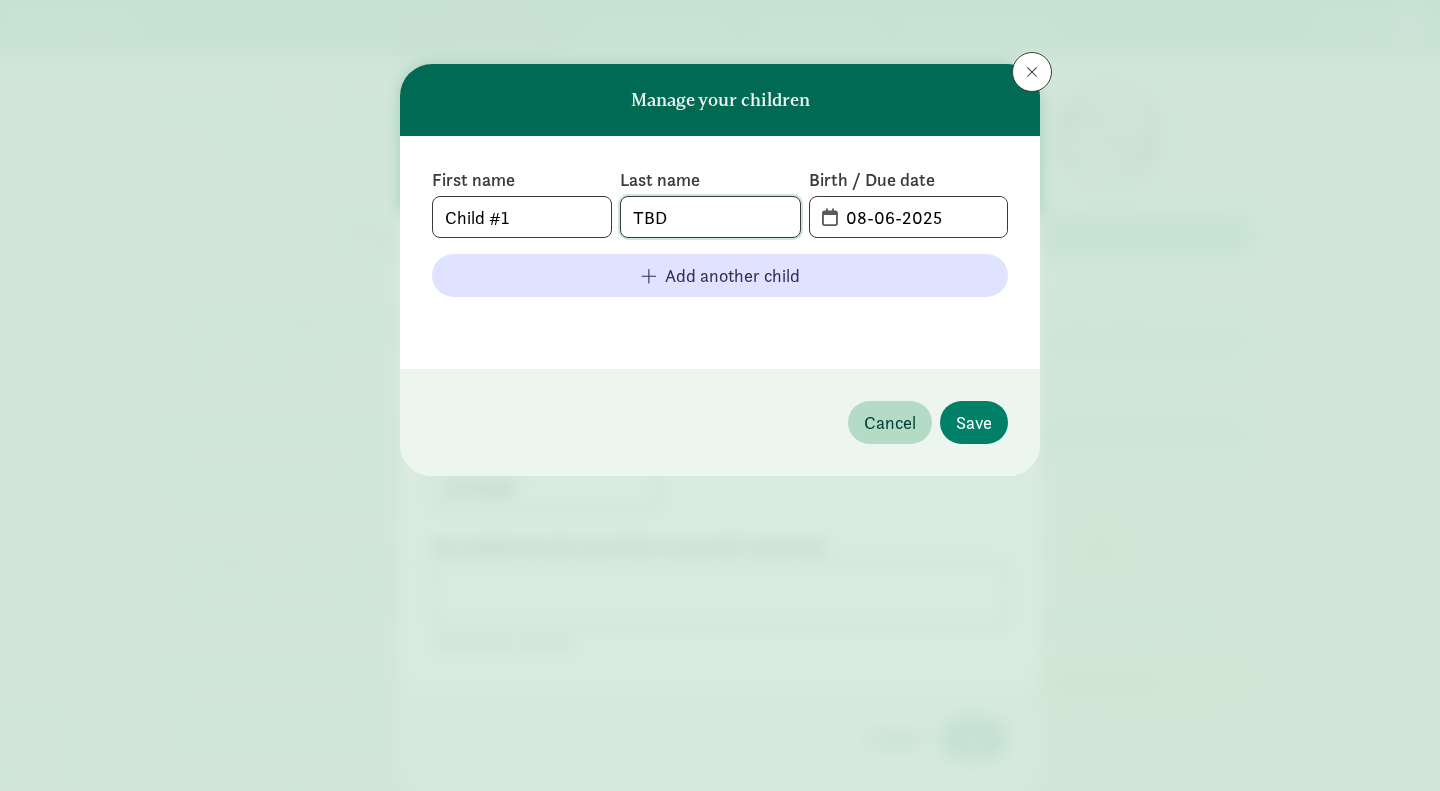 type on "TBD" 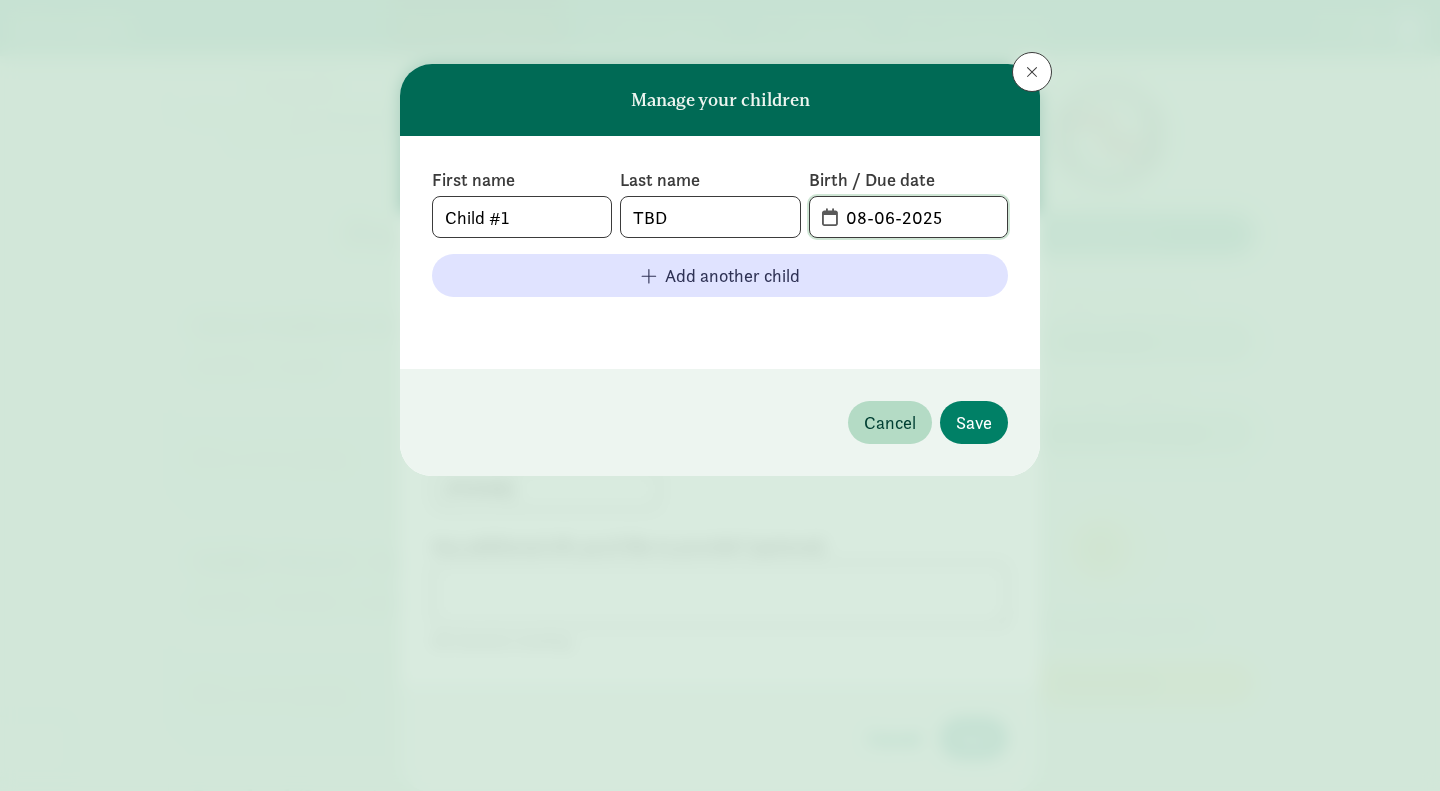 click on "08-06-2025" 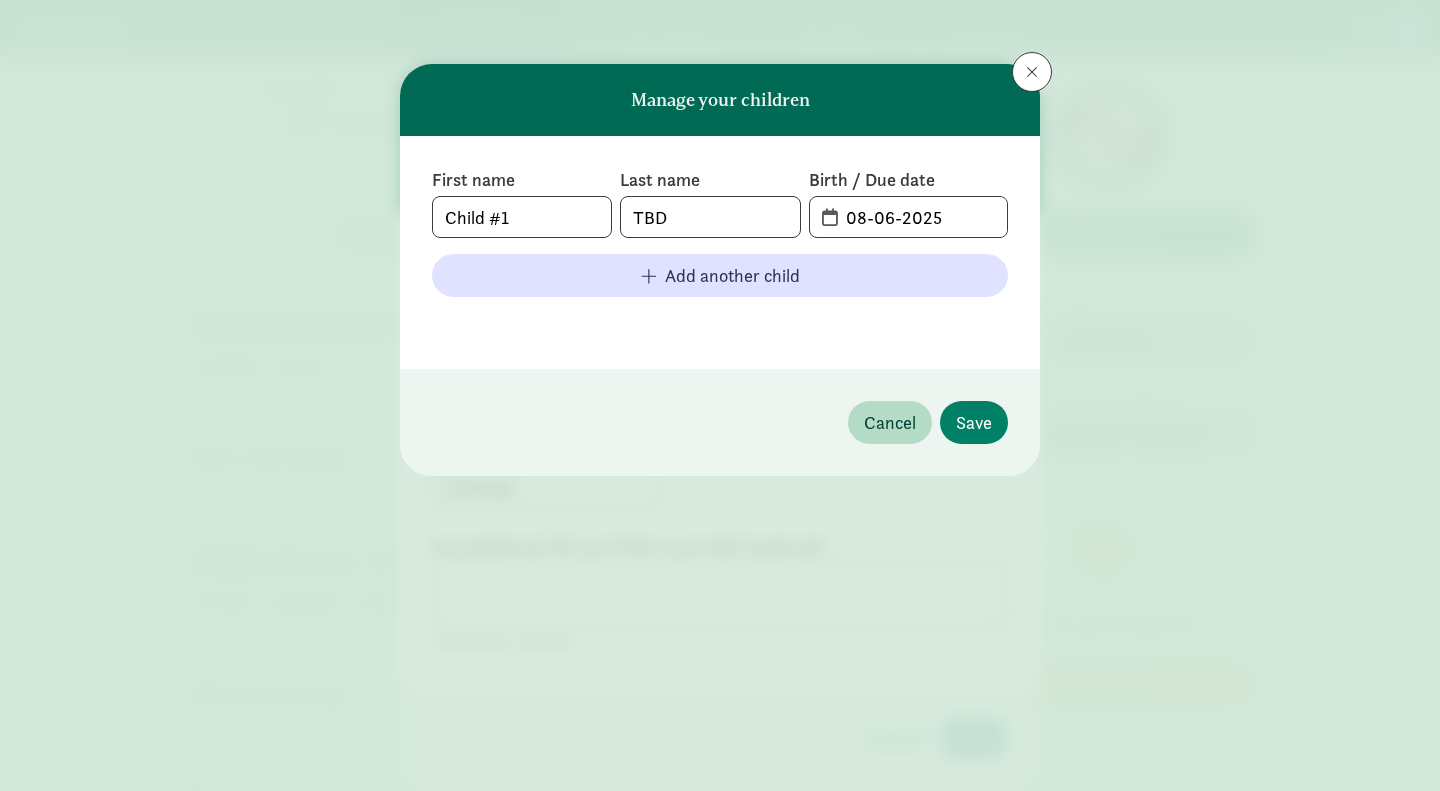 click on "08-06-2025" at bounding box center [908, 217] 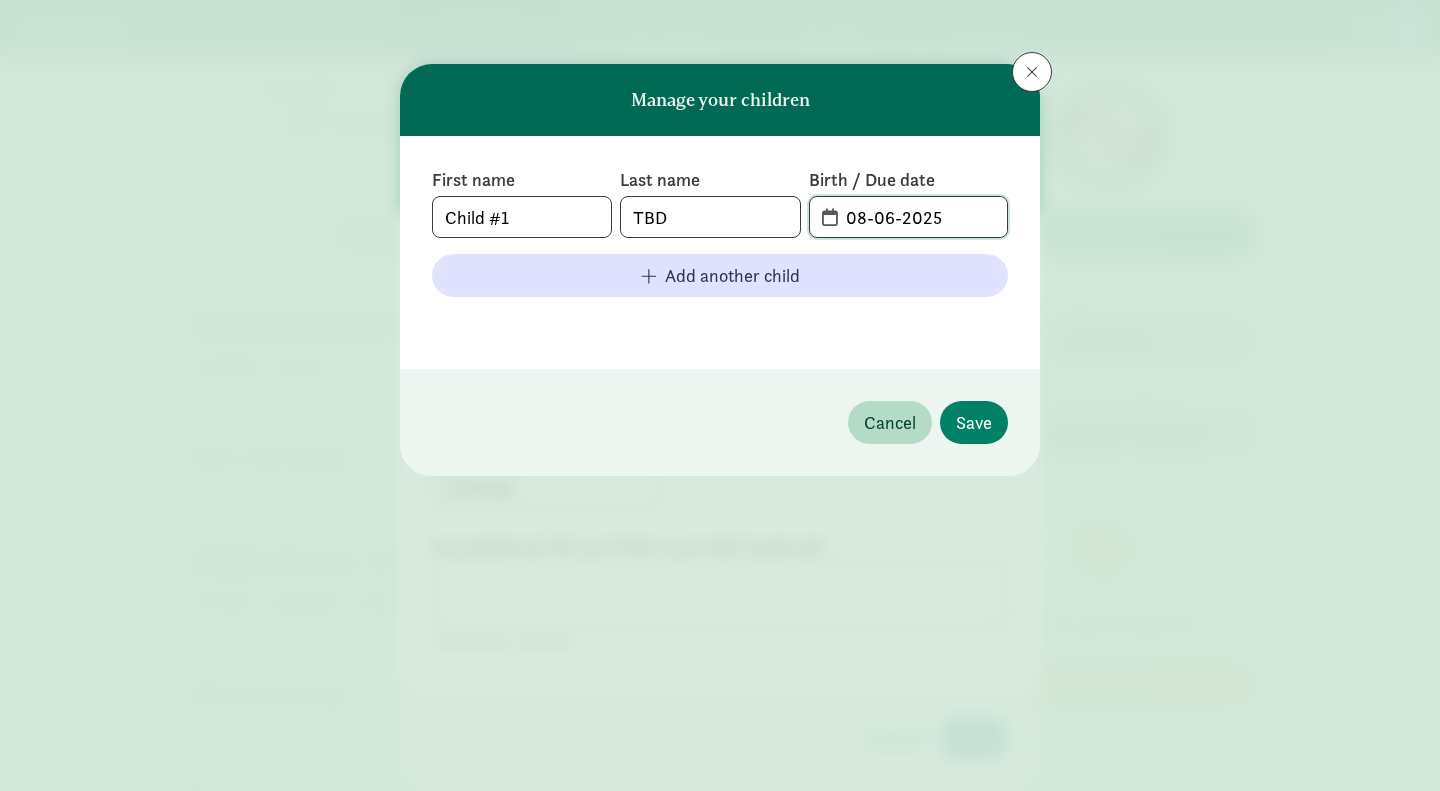 click on "08-06-2025" 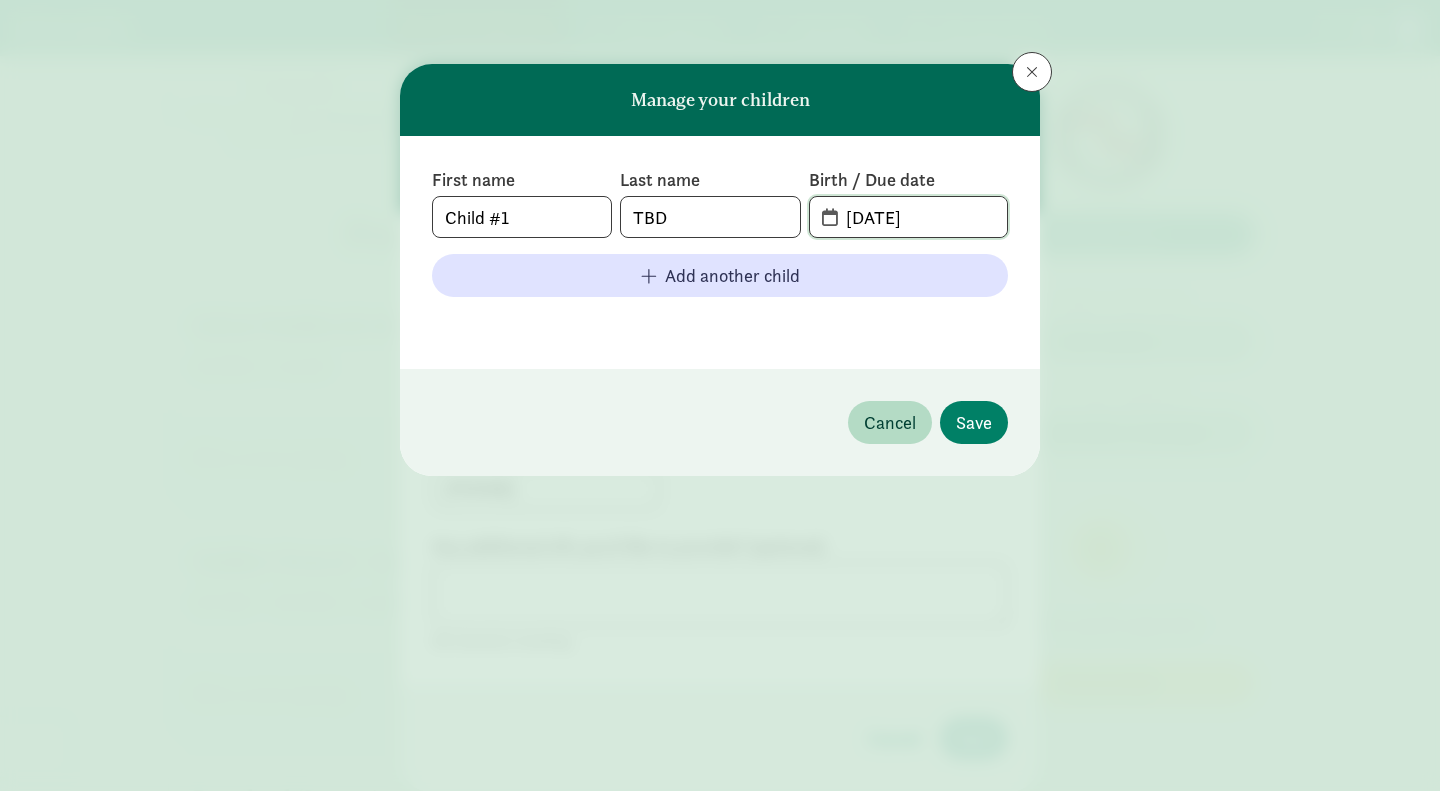 click on "[DATE]" 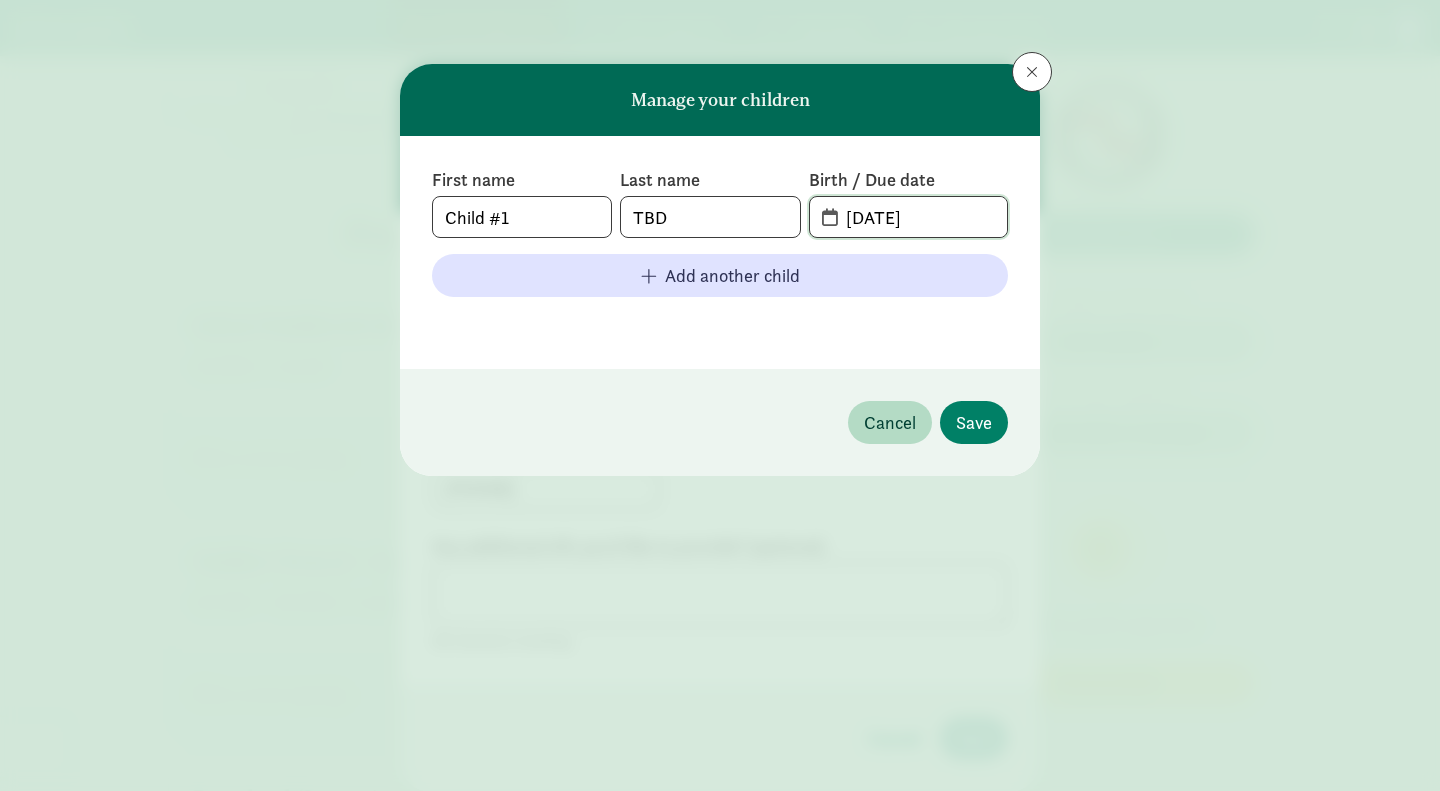 click on "[DATE]" 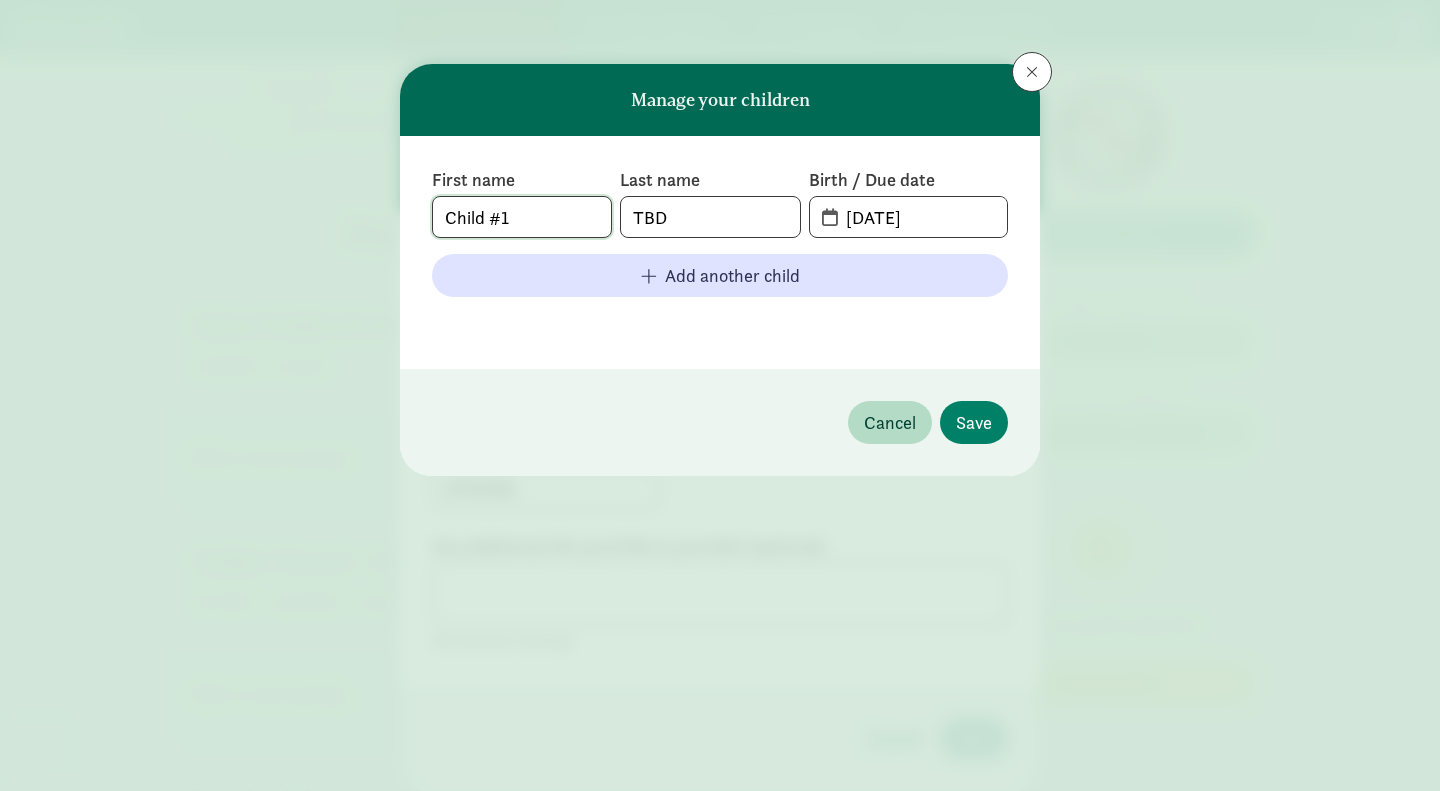 click on "Child #1" 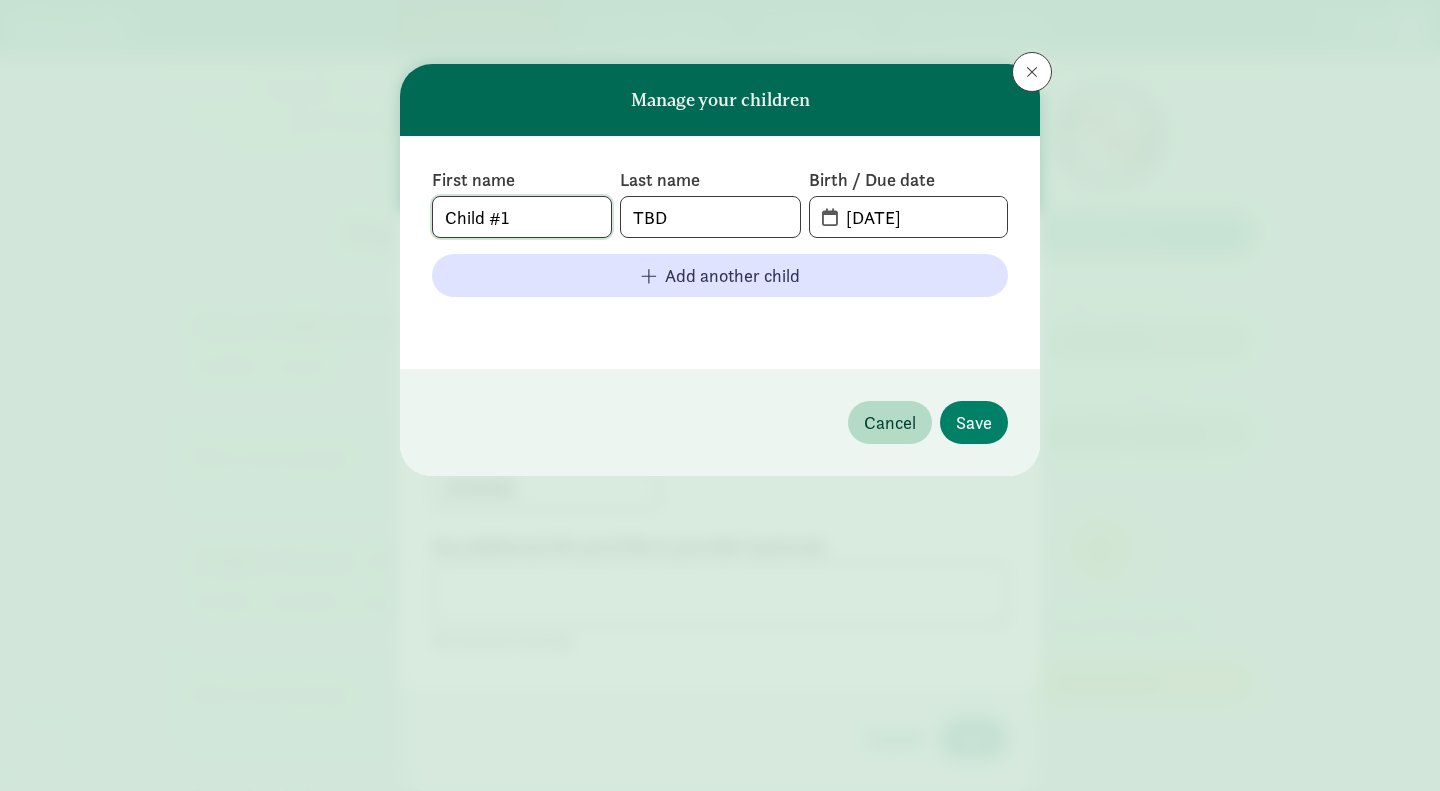 drag, startPoint x: 560, startPoint y: 224, endPoint x: 423, endPoint y: 212, distance: 137.52454 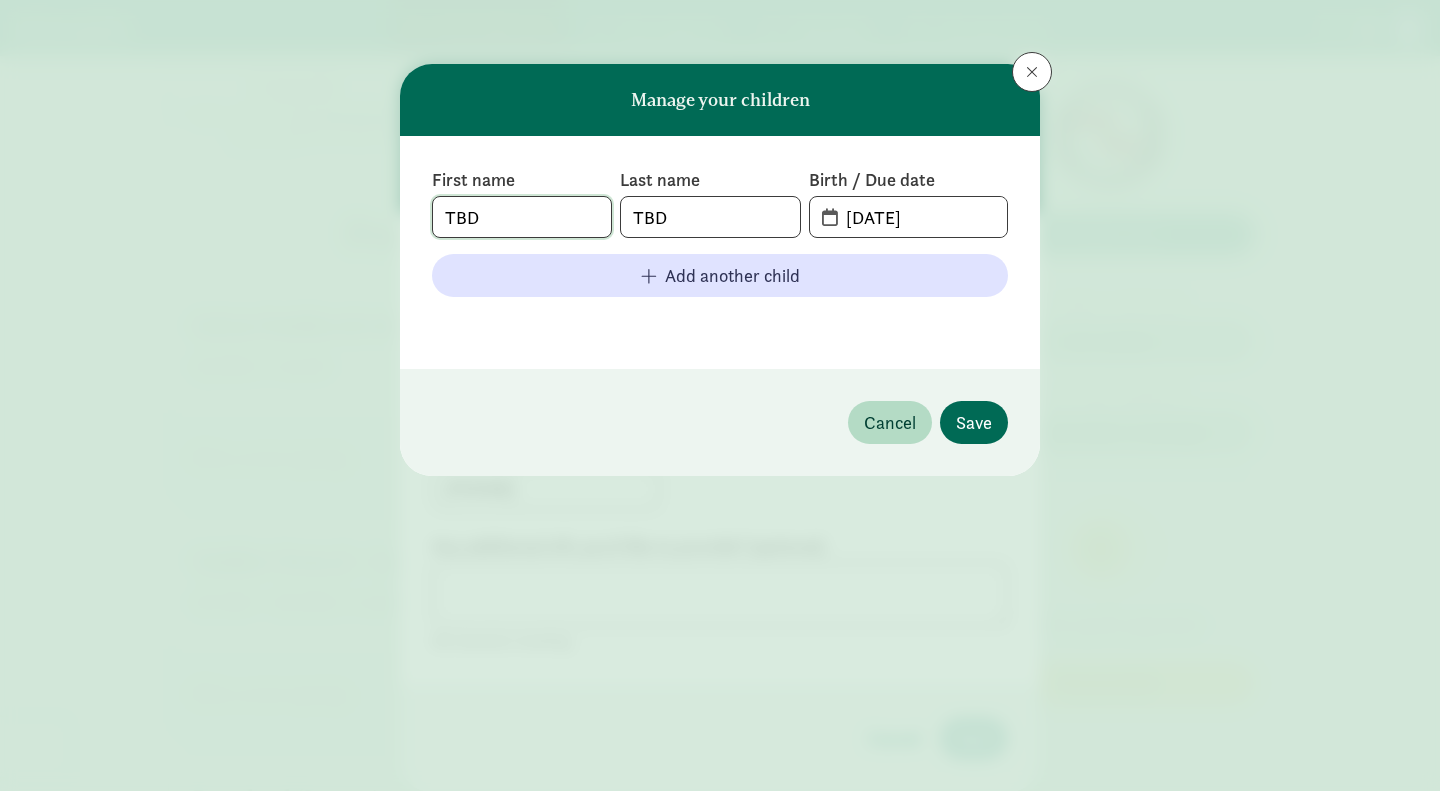 type on "TBD" 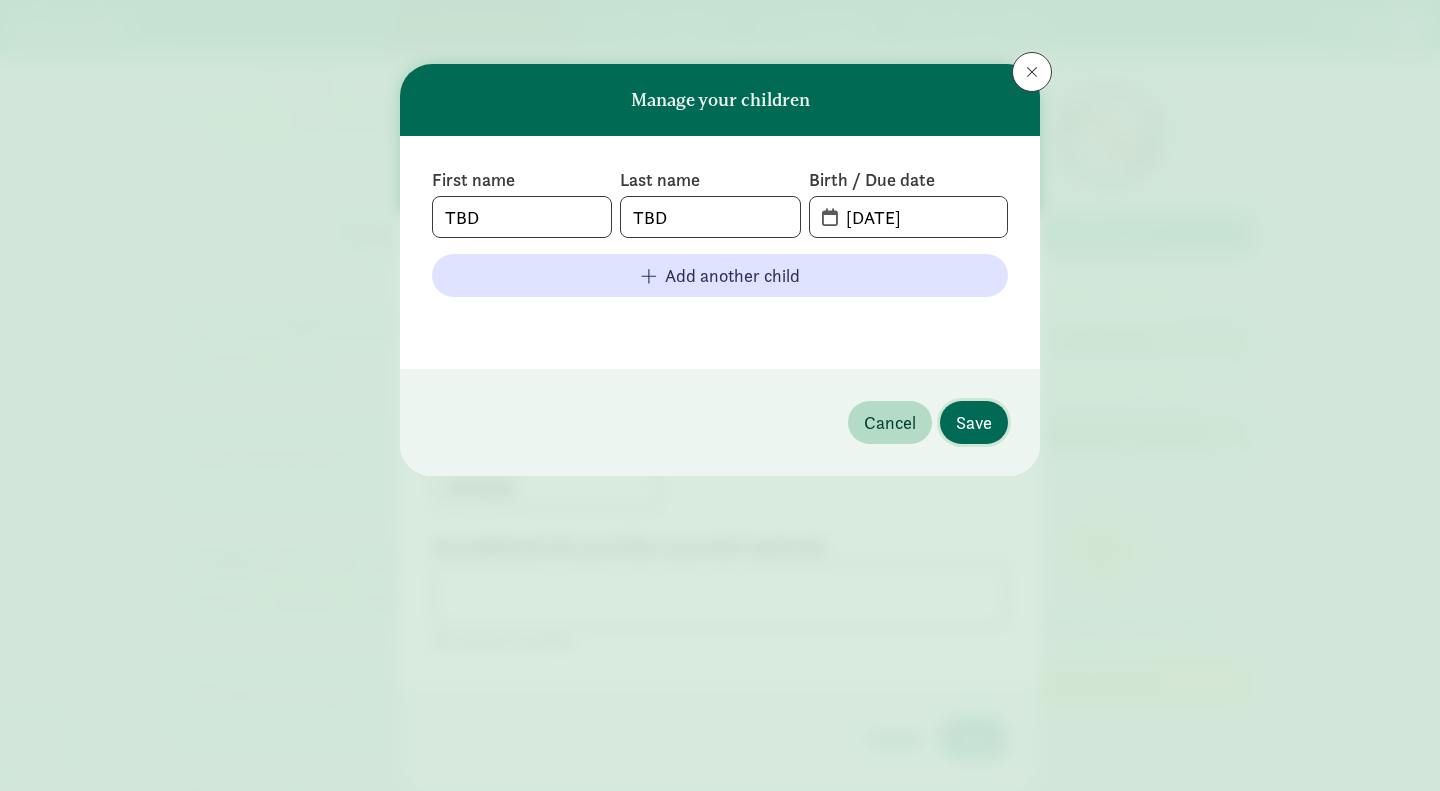 click on "Save" at bounding box center (974, 422) 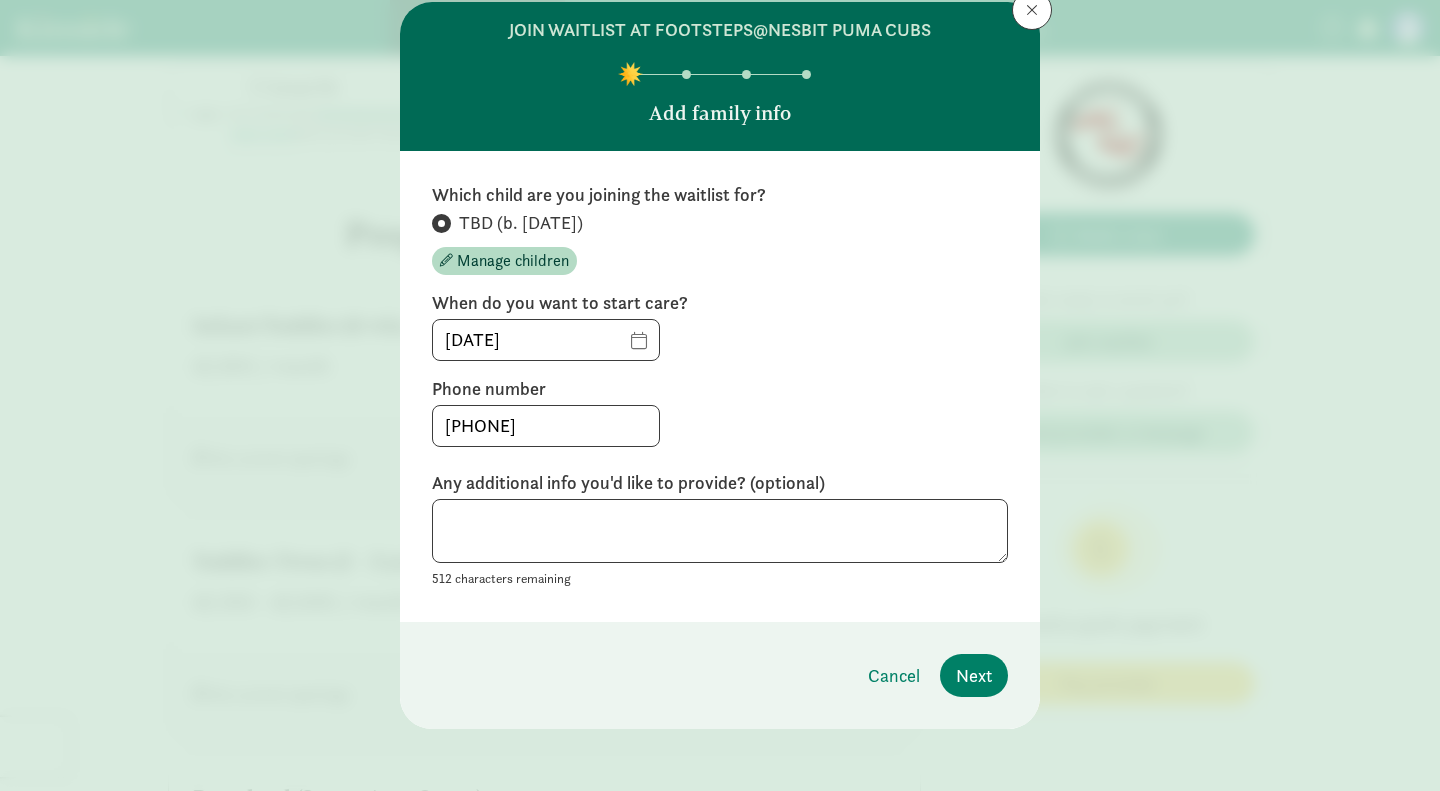 scroll, scrollTop: 65, scrollLeft: 0, axis: vertical 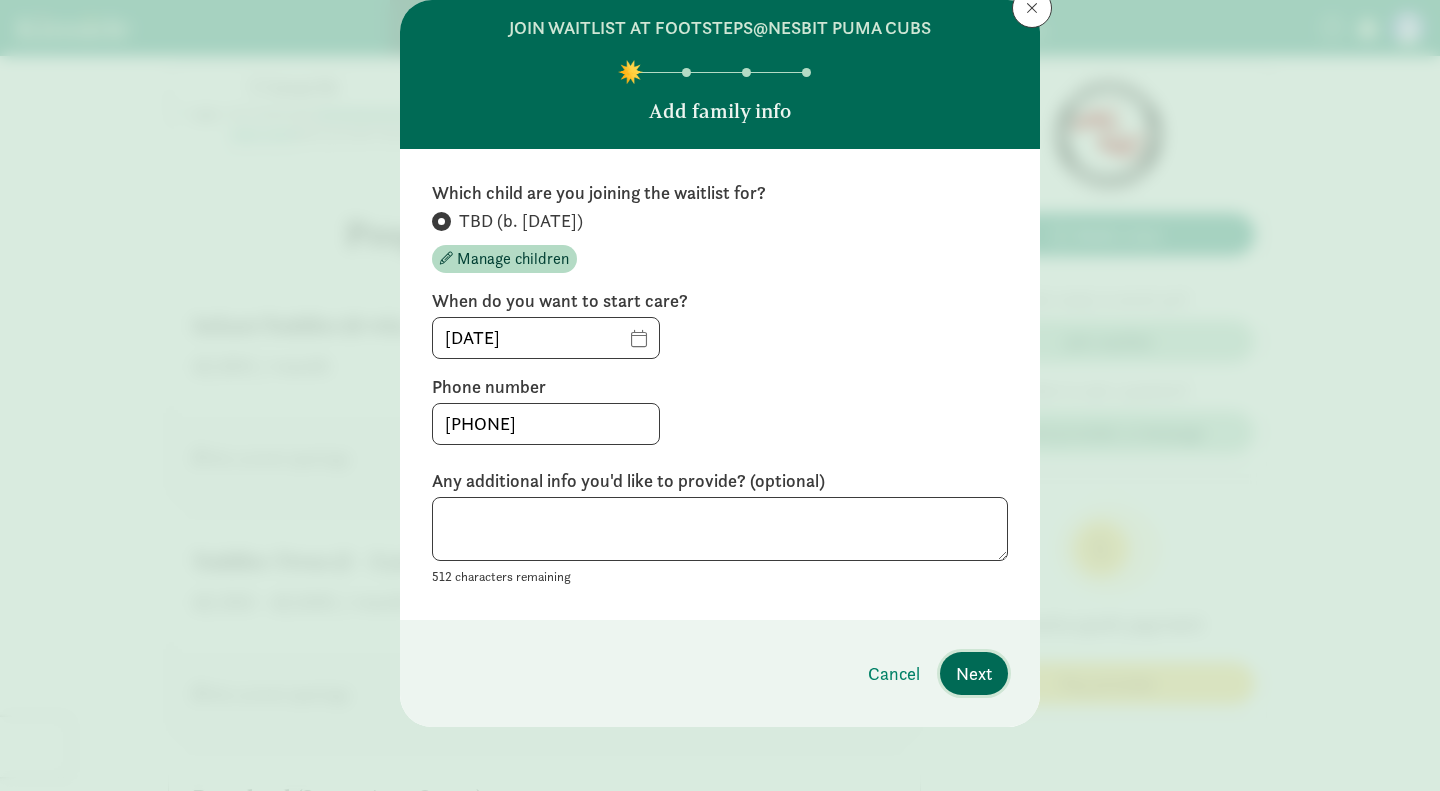 click on "Next" at bounding box center (974, 673) 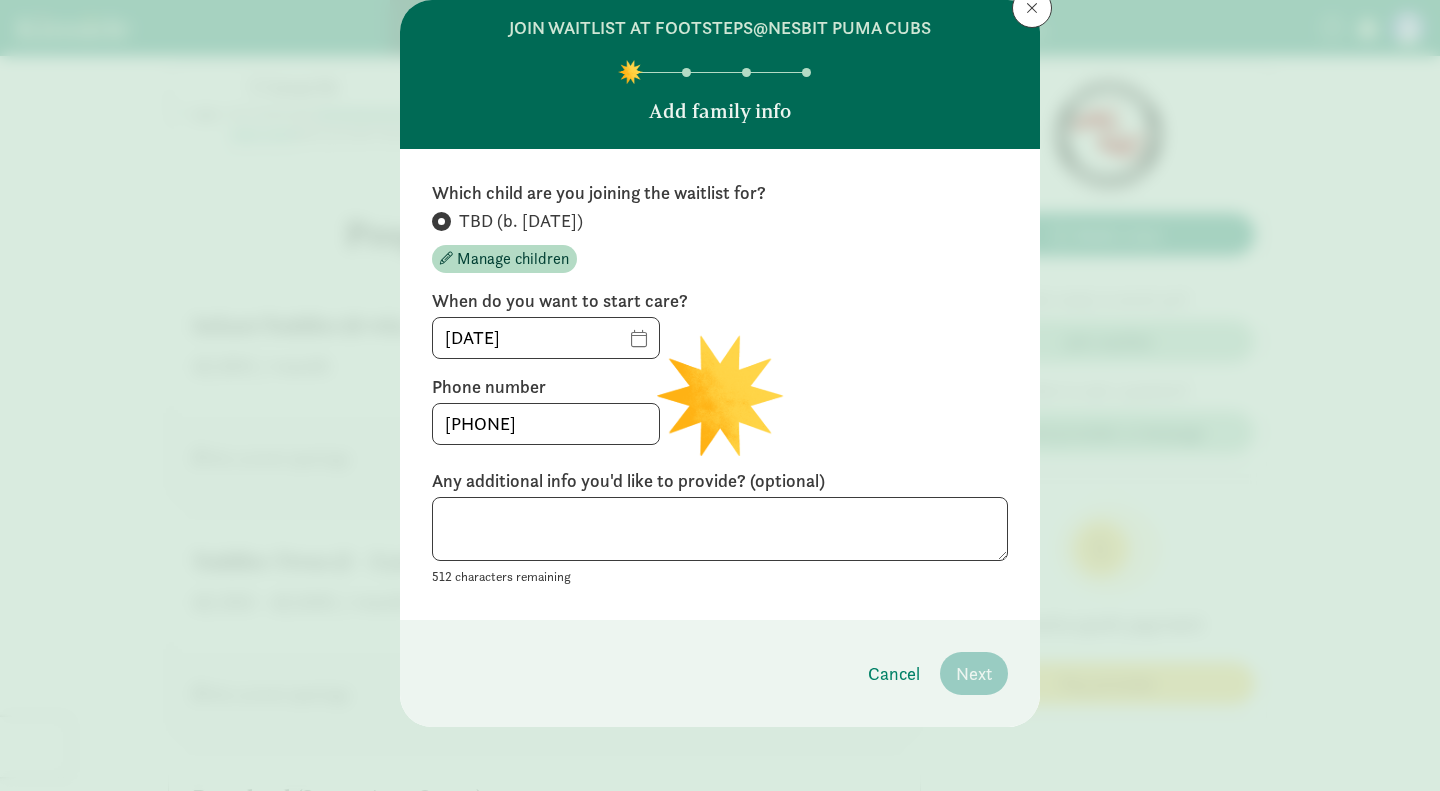 scroll, scrollTop: 0, scrollLeft: 0, axis: both 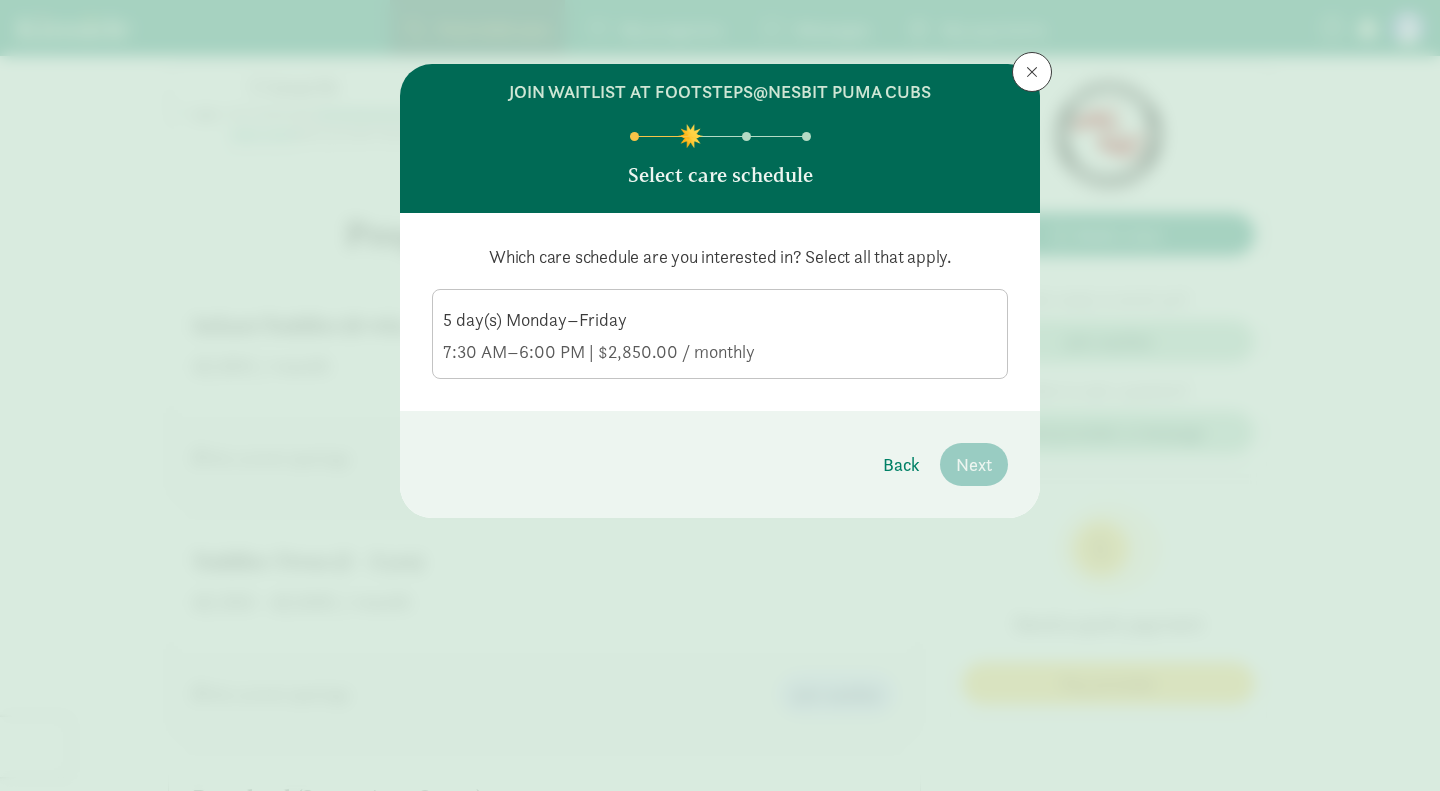 click on "5 day(s) Monday–Friday" 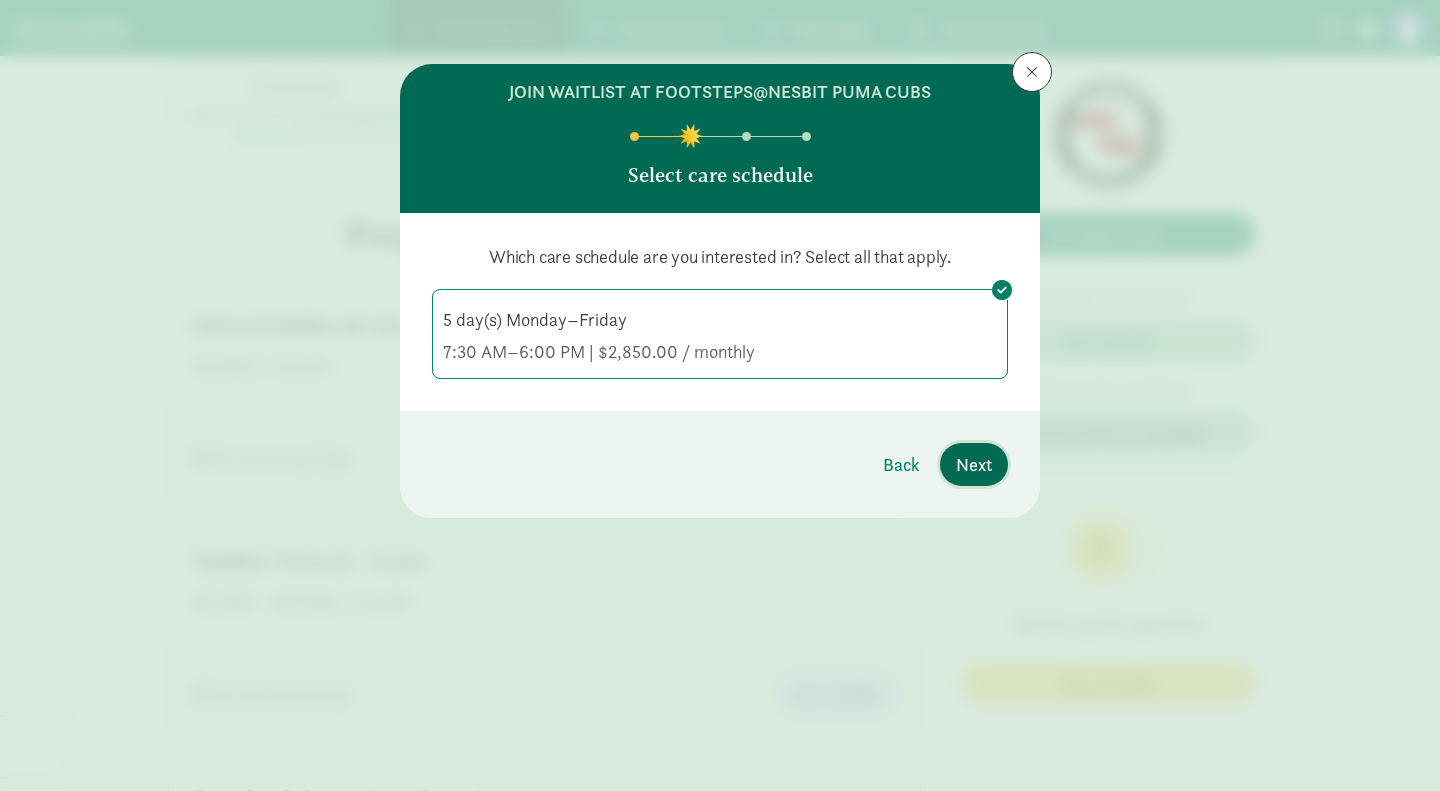 click on "Next" at bounding box center [974, 464] 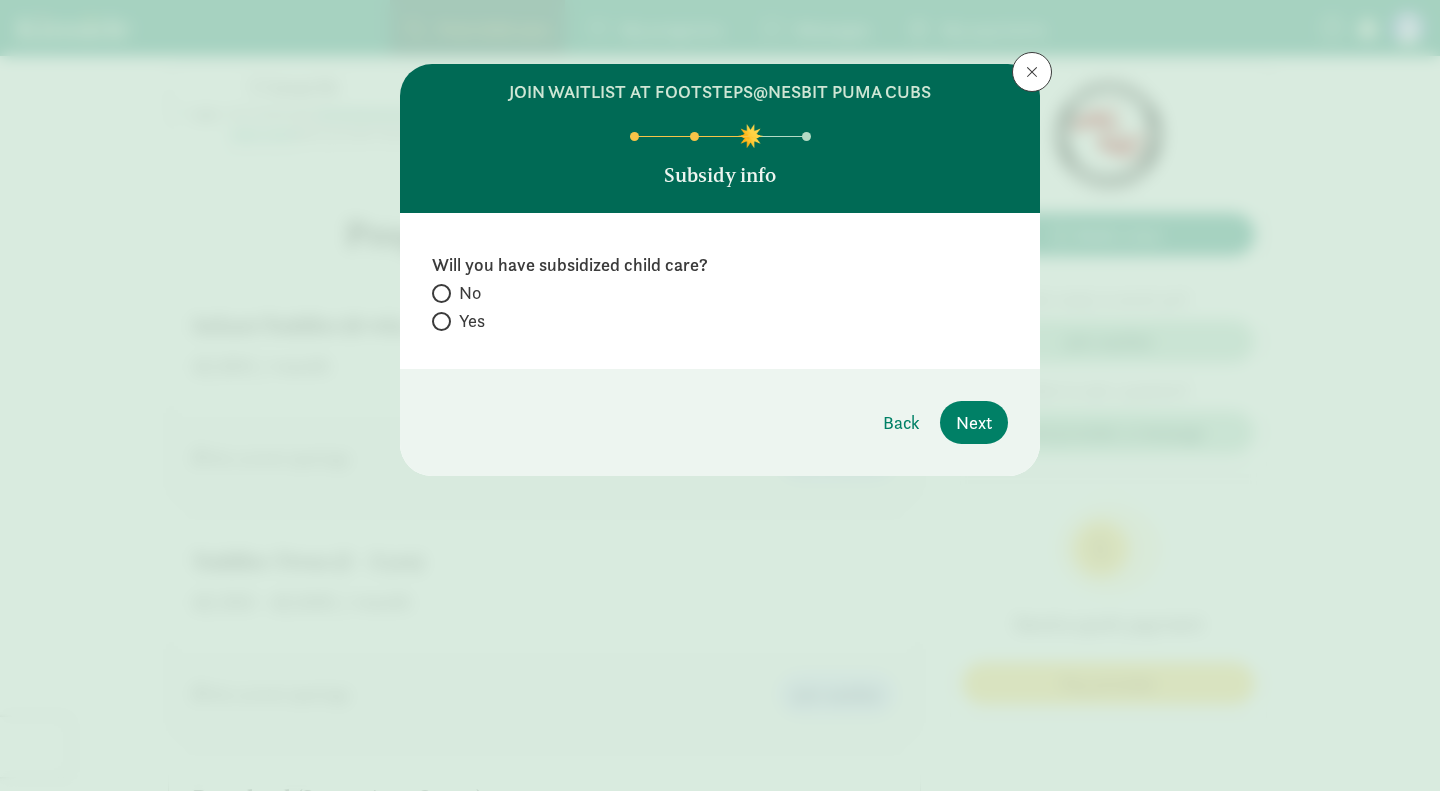 click on "Yes" at bounding box center (472, 321) 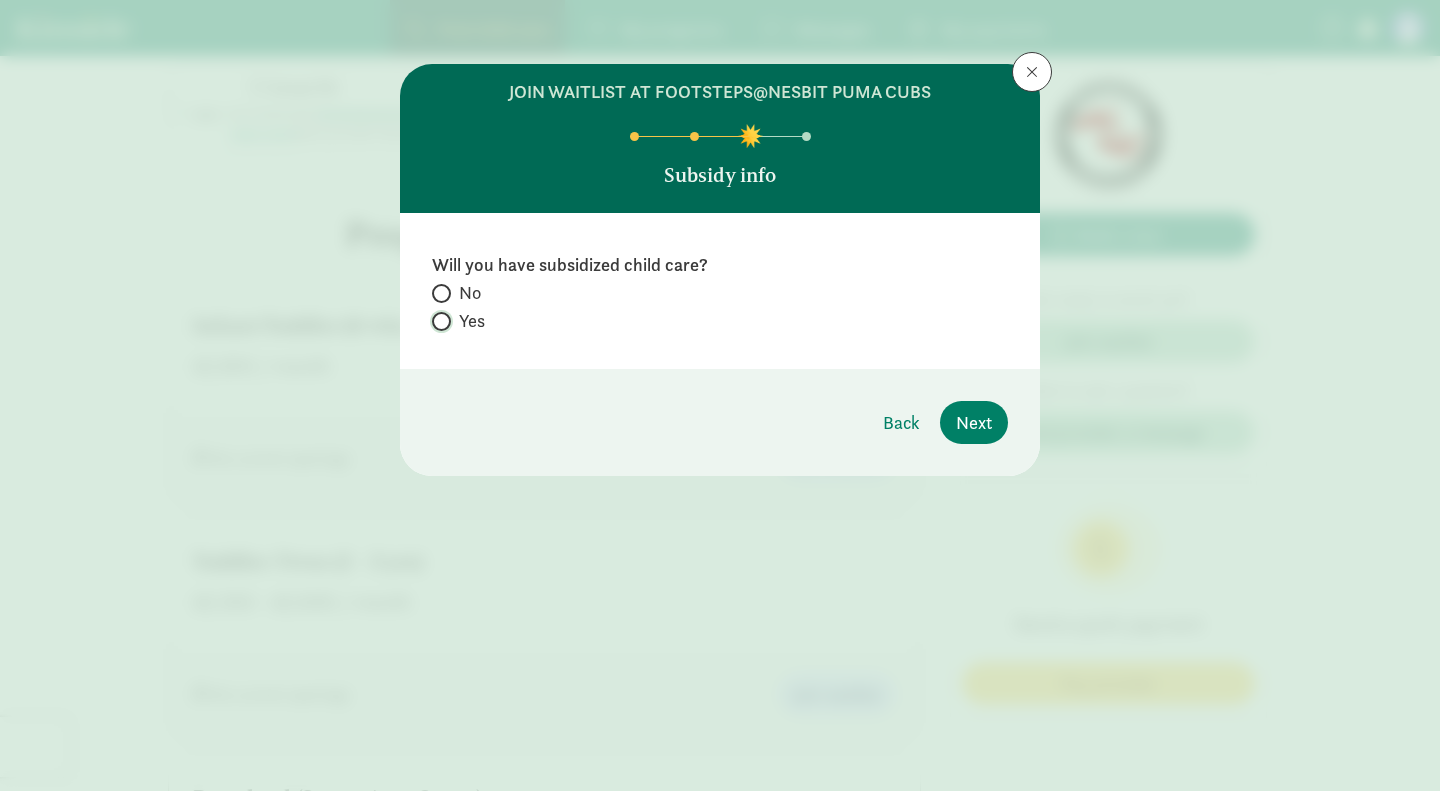 click on "Yes" at bounding box center (438, 321) 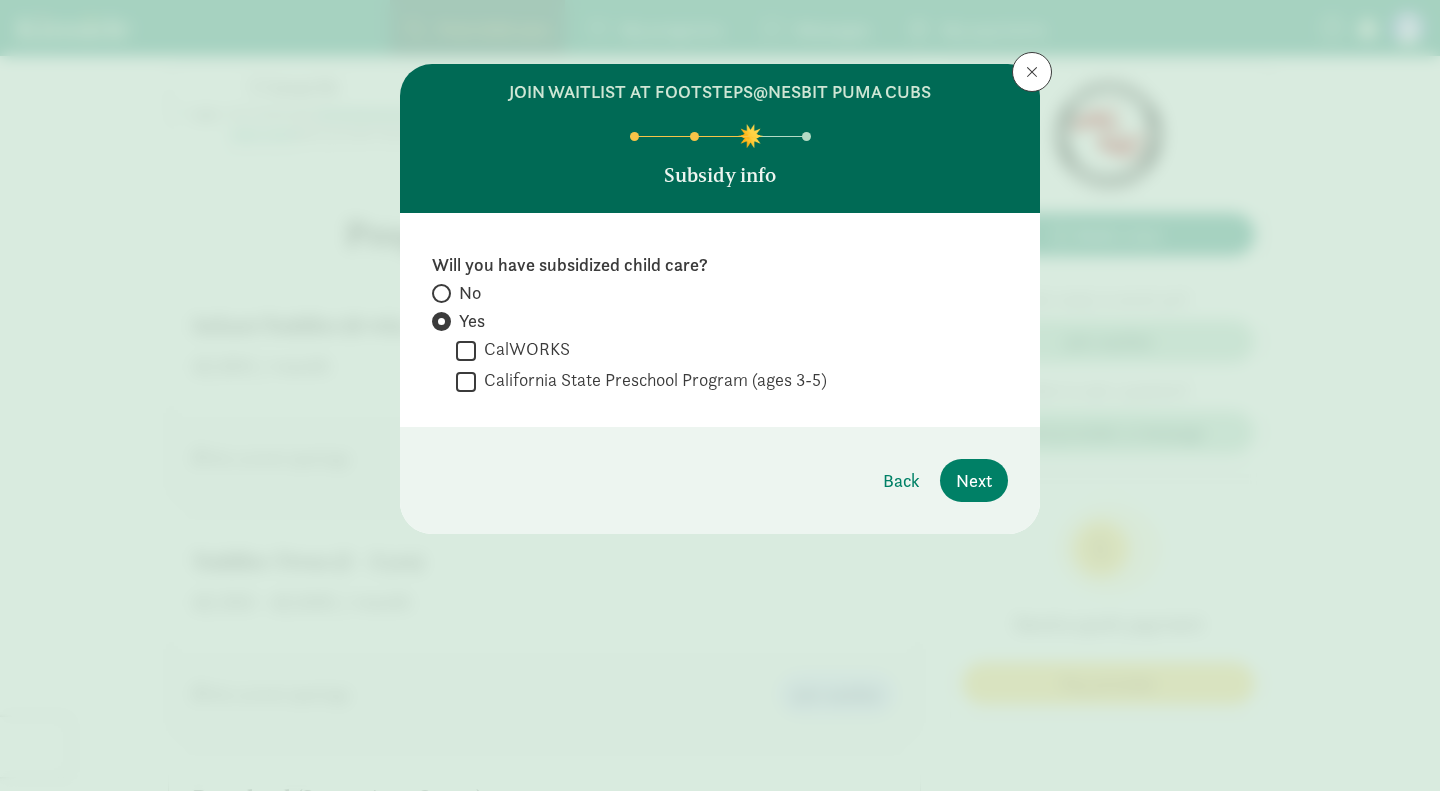 click on "No" at bounding box center [470, 293] 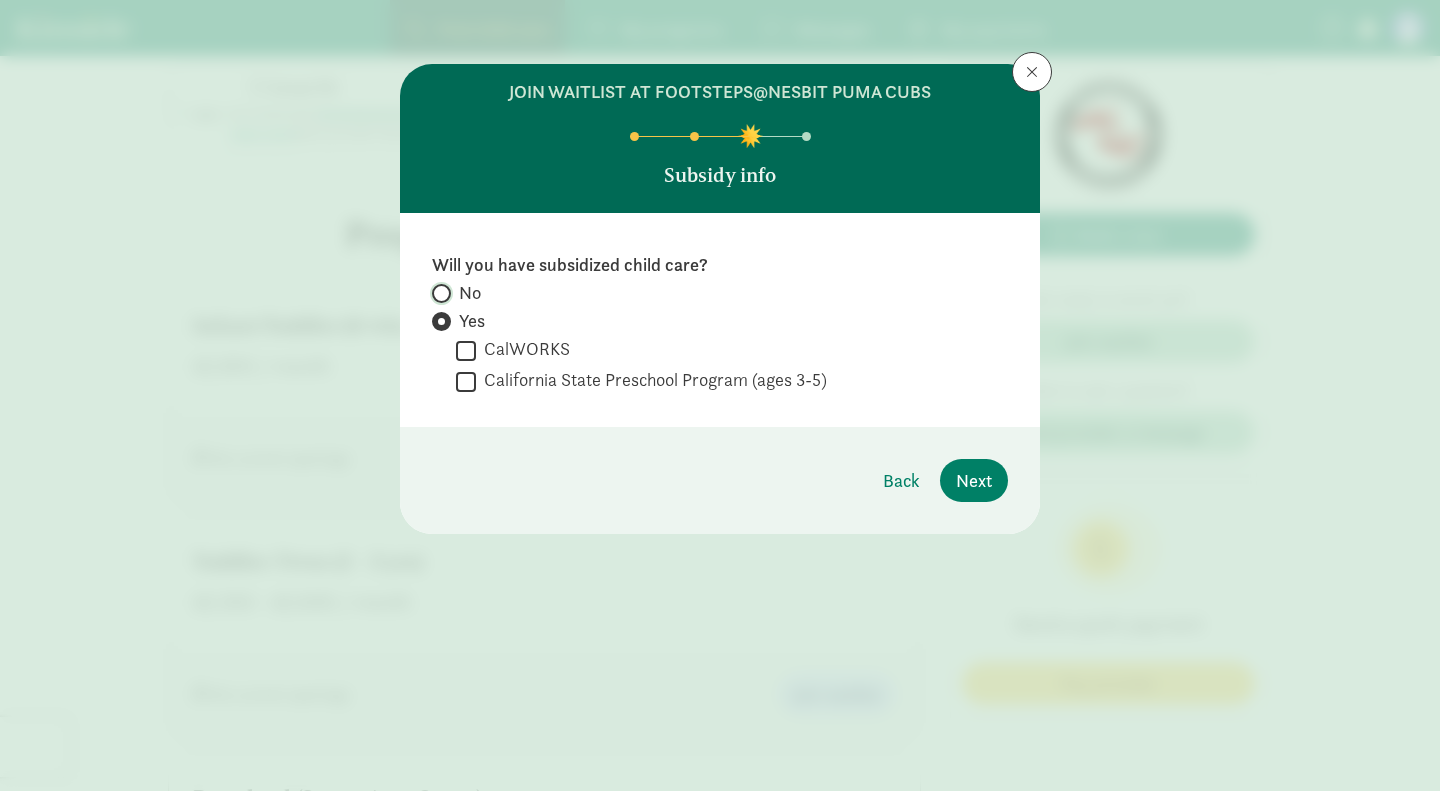 click on "No" at bounding box center [438, 293] 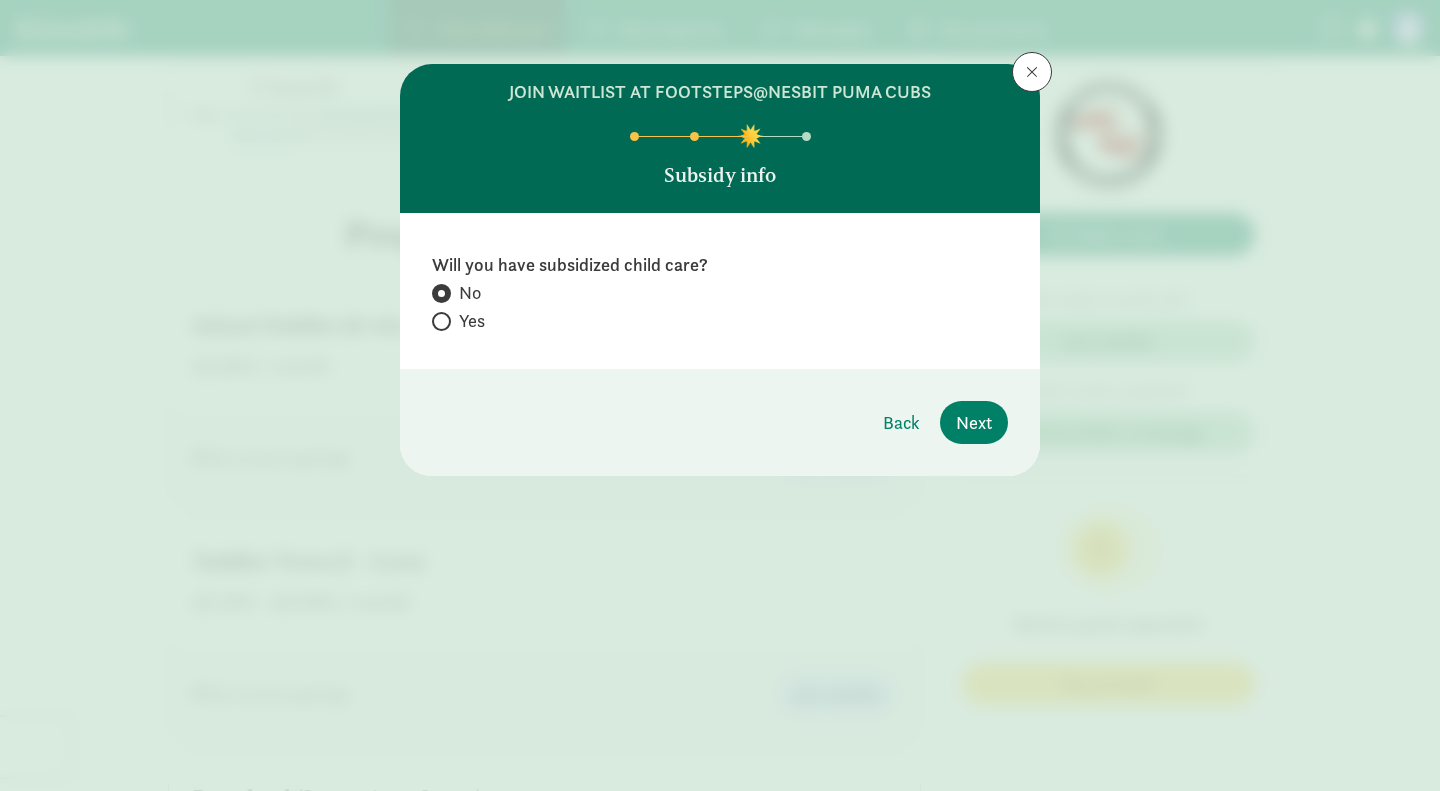 click on "Yes" at bounding box center (472, 321) 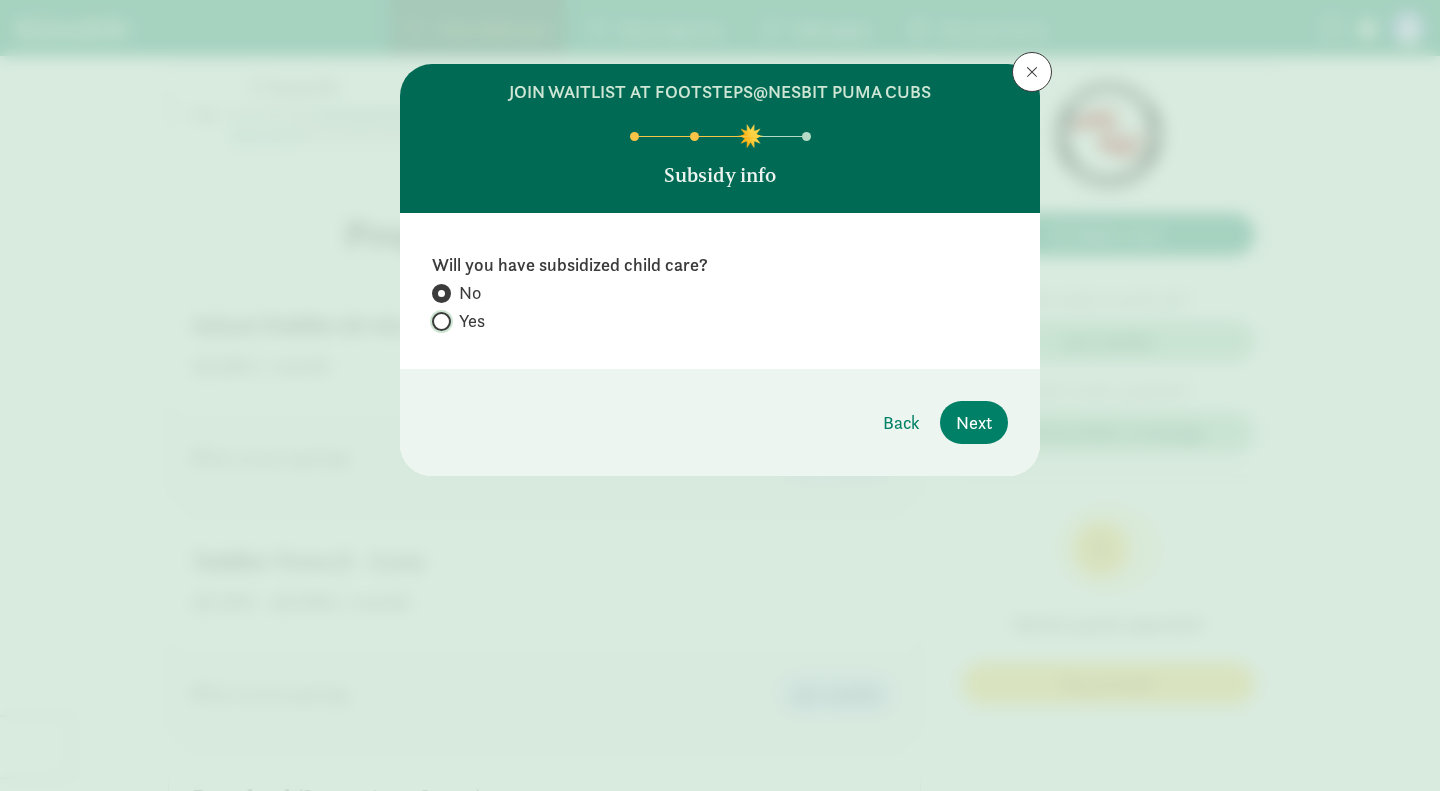 click on "Yes" at bounding box center (438, 321) 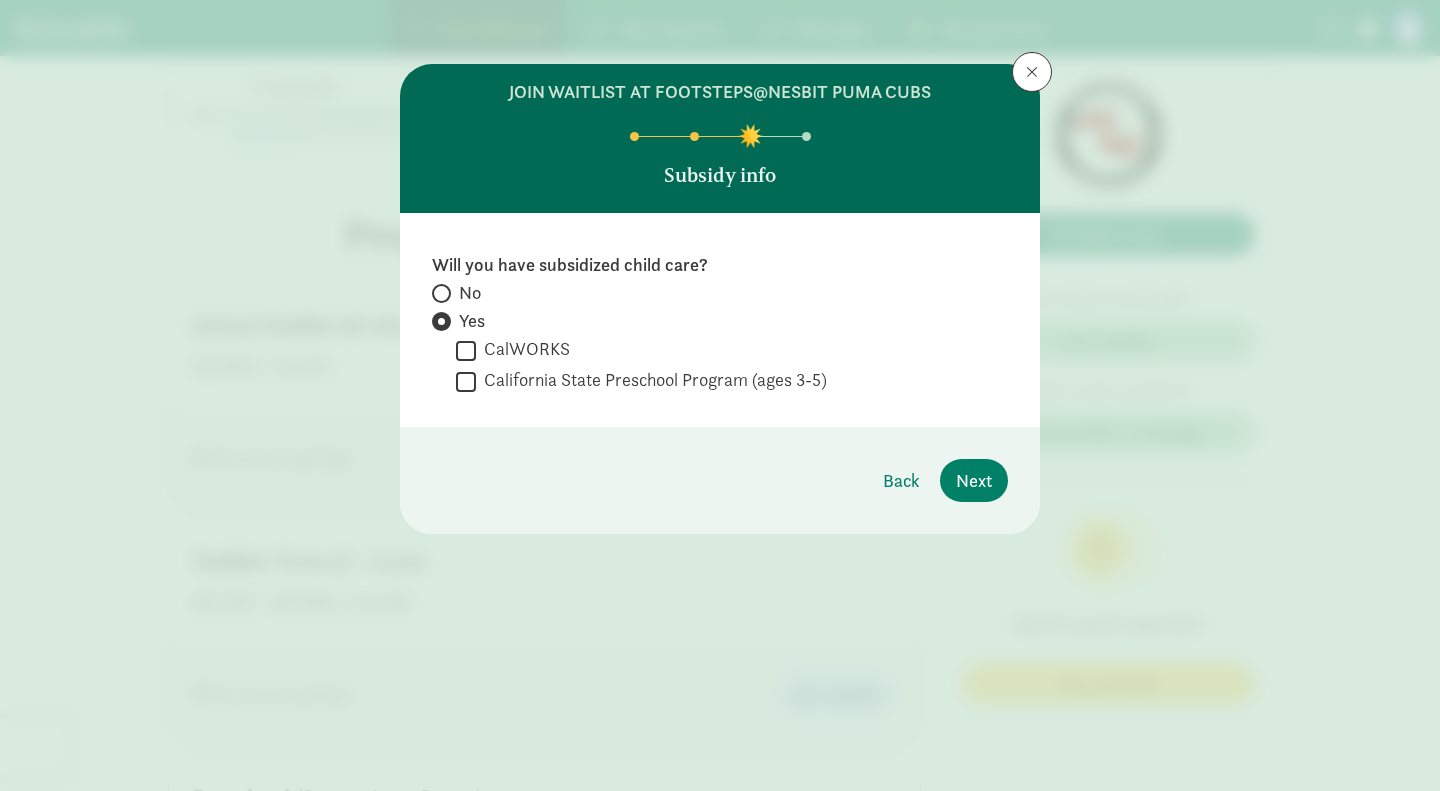 click on "No" at bounding box center [470, 293] 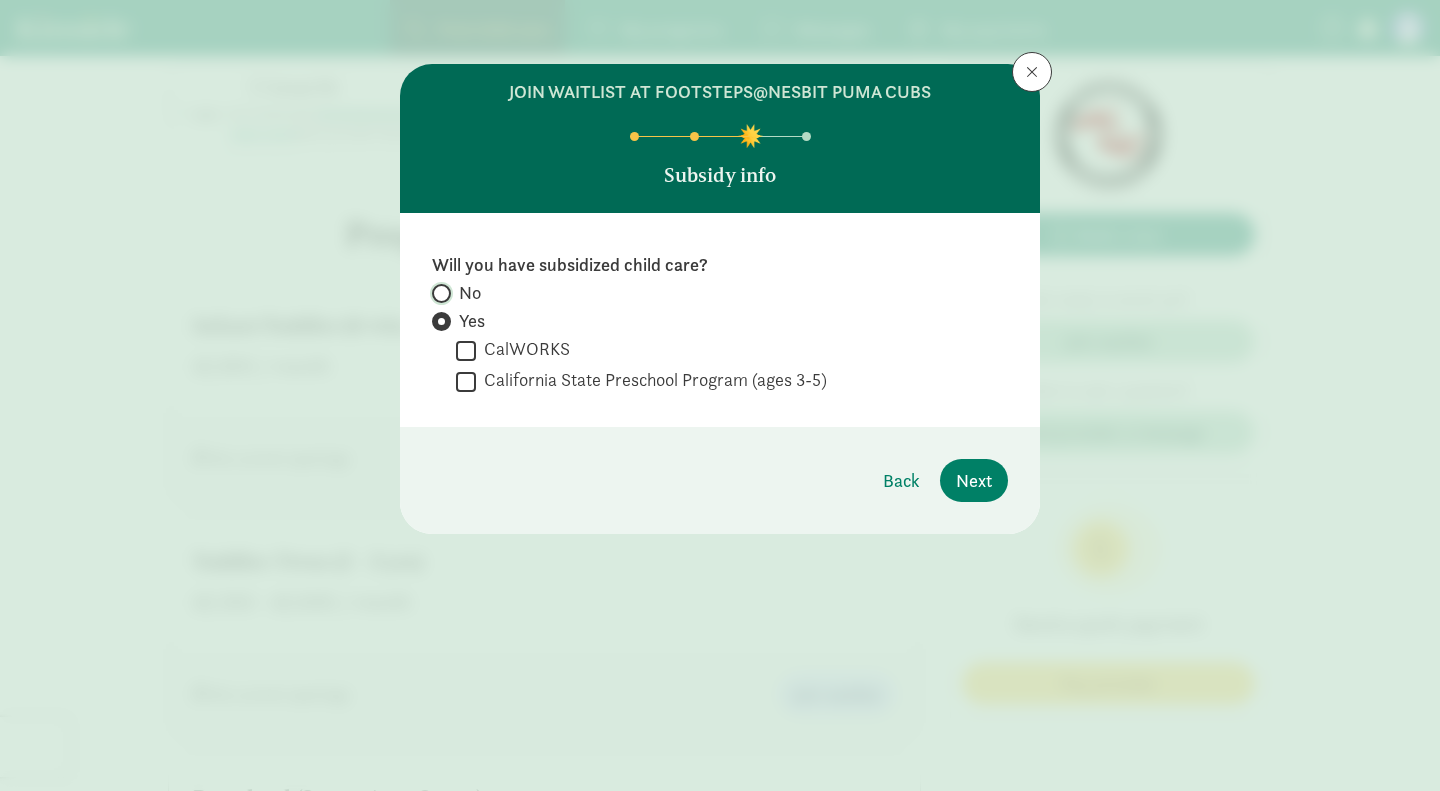 click on "No" at bounding box center (438, 293) 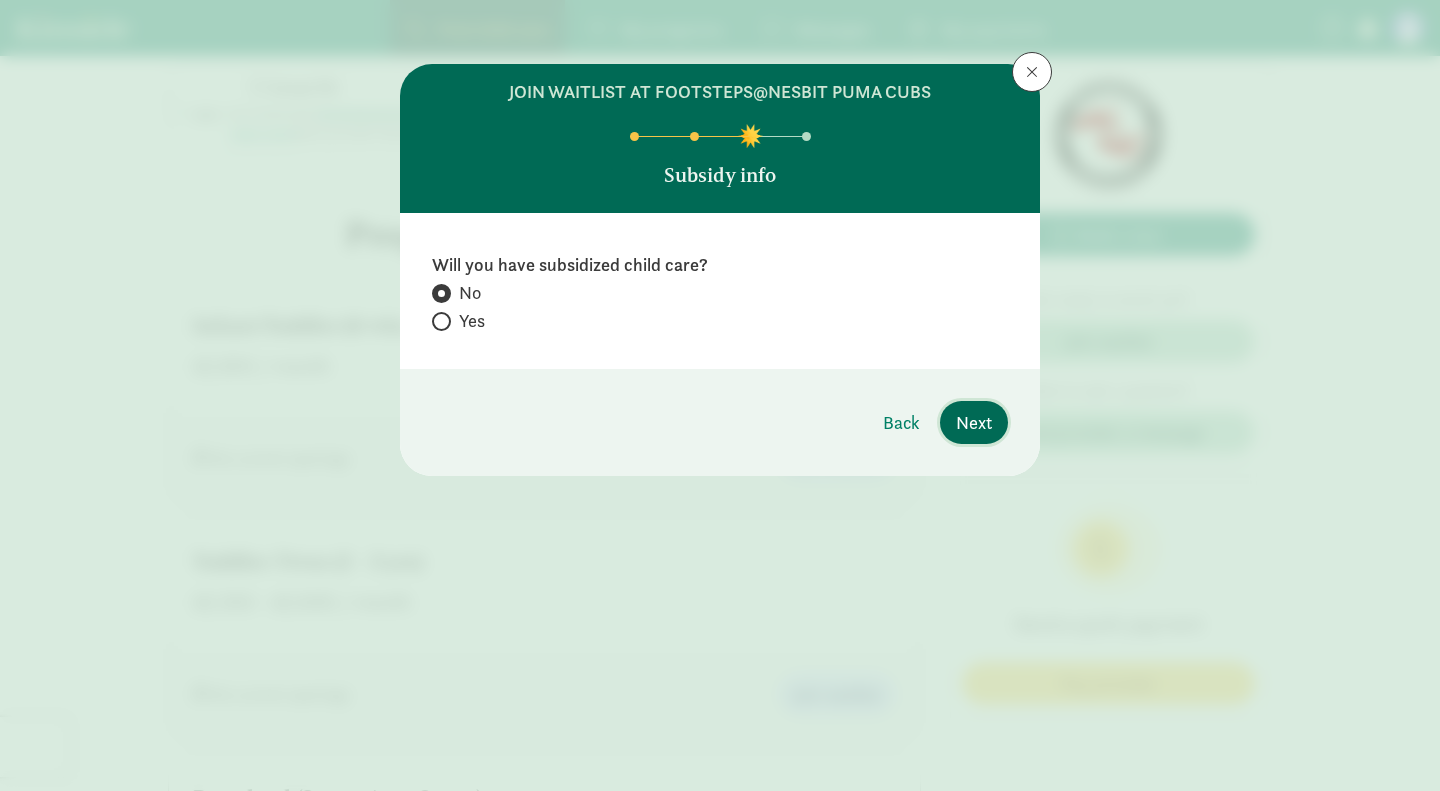 click on "Next" at bounding box center [974, 422] 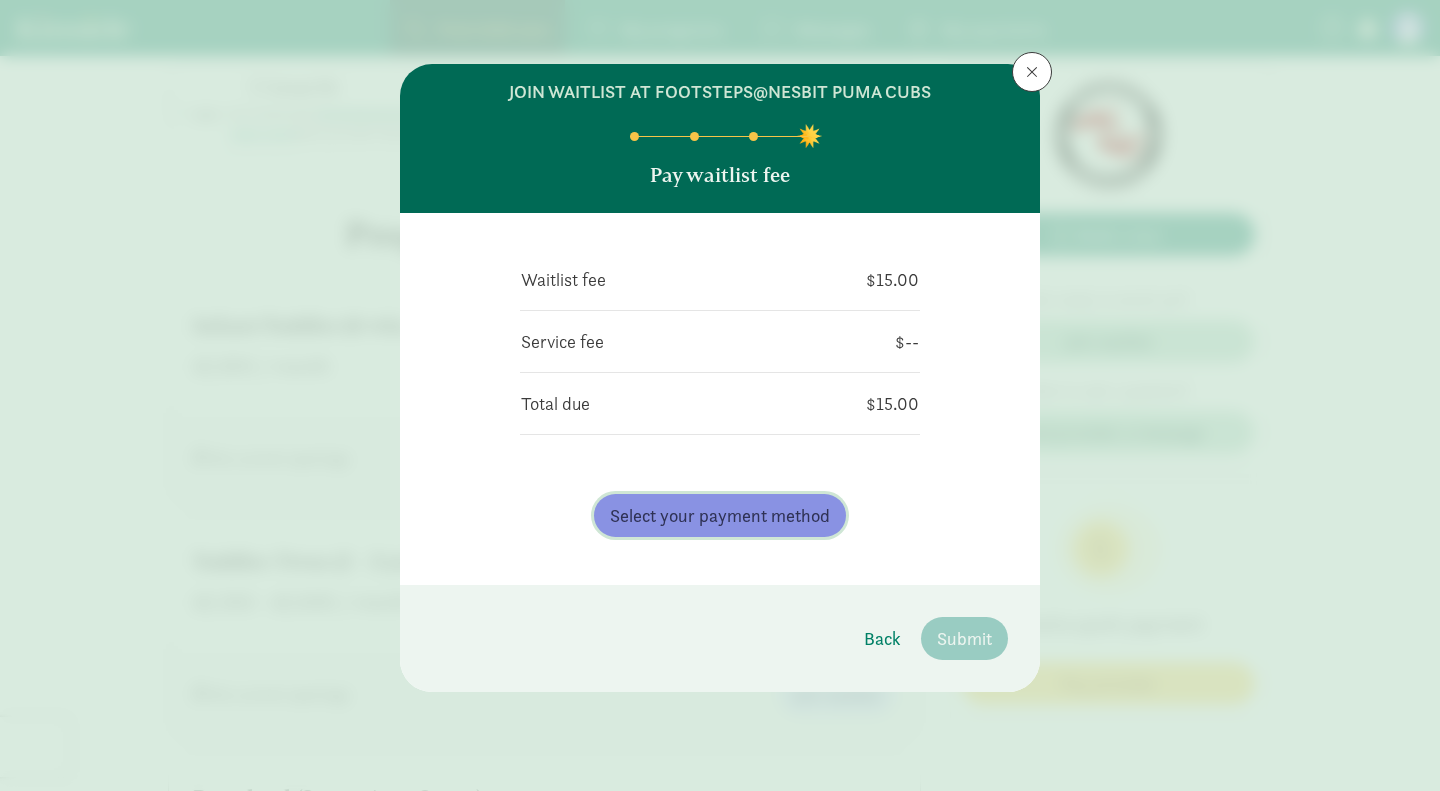 click on "Select your payment method" at bounding box center (720, 515) 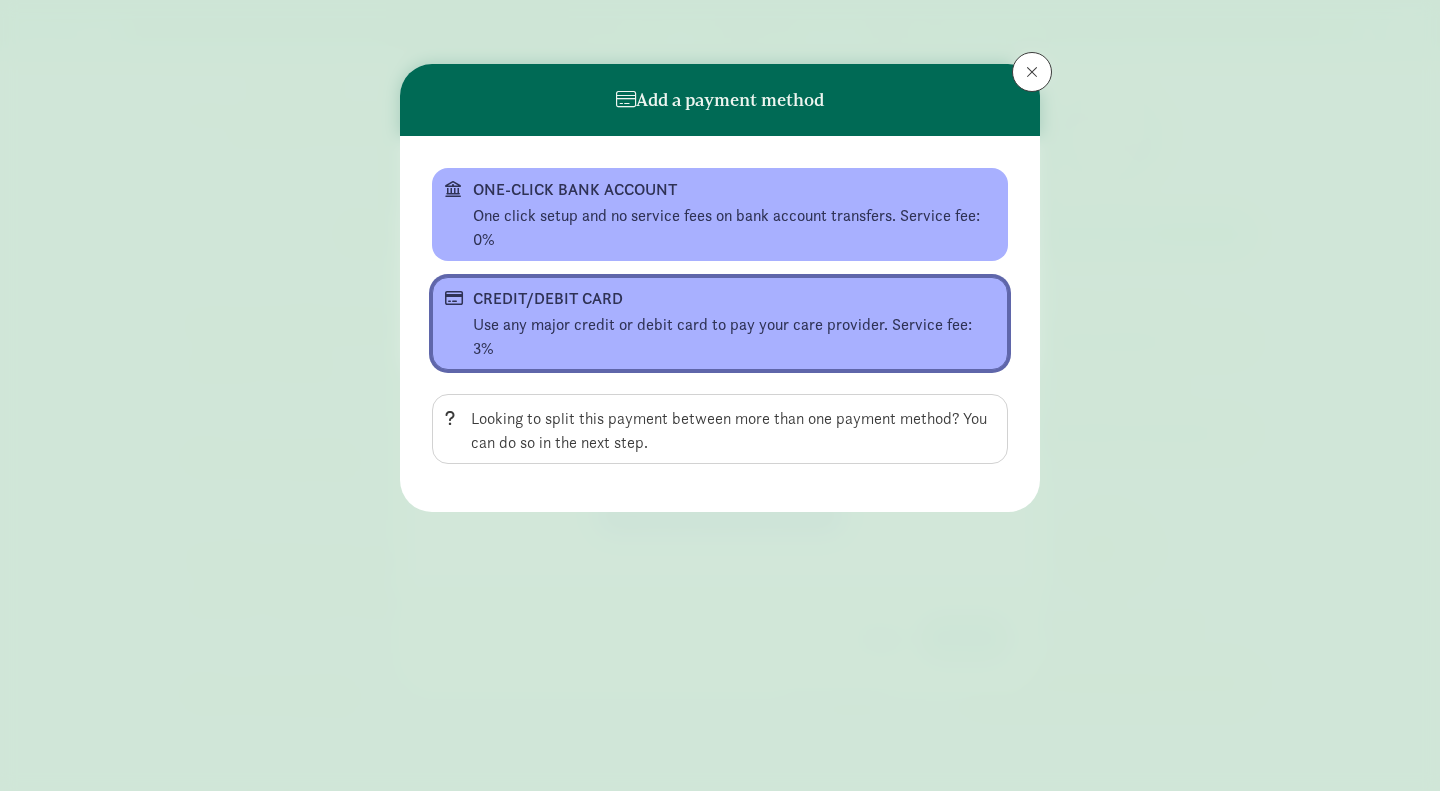 click on "Use any major credit or debit card to pay your care provider. Service fee: 3%" at bounding box center [734, 337] 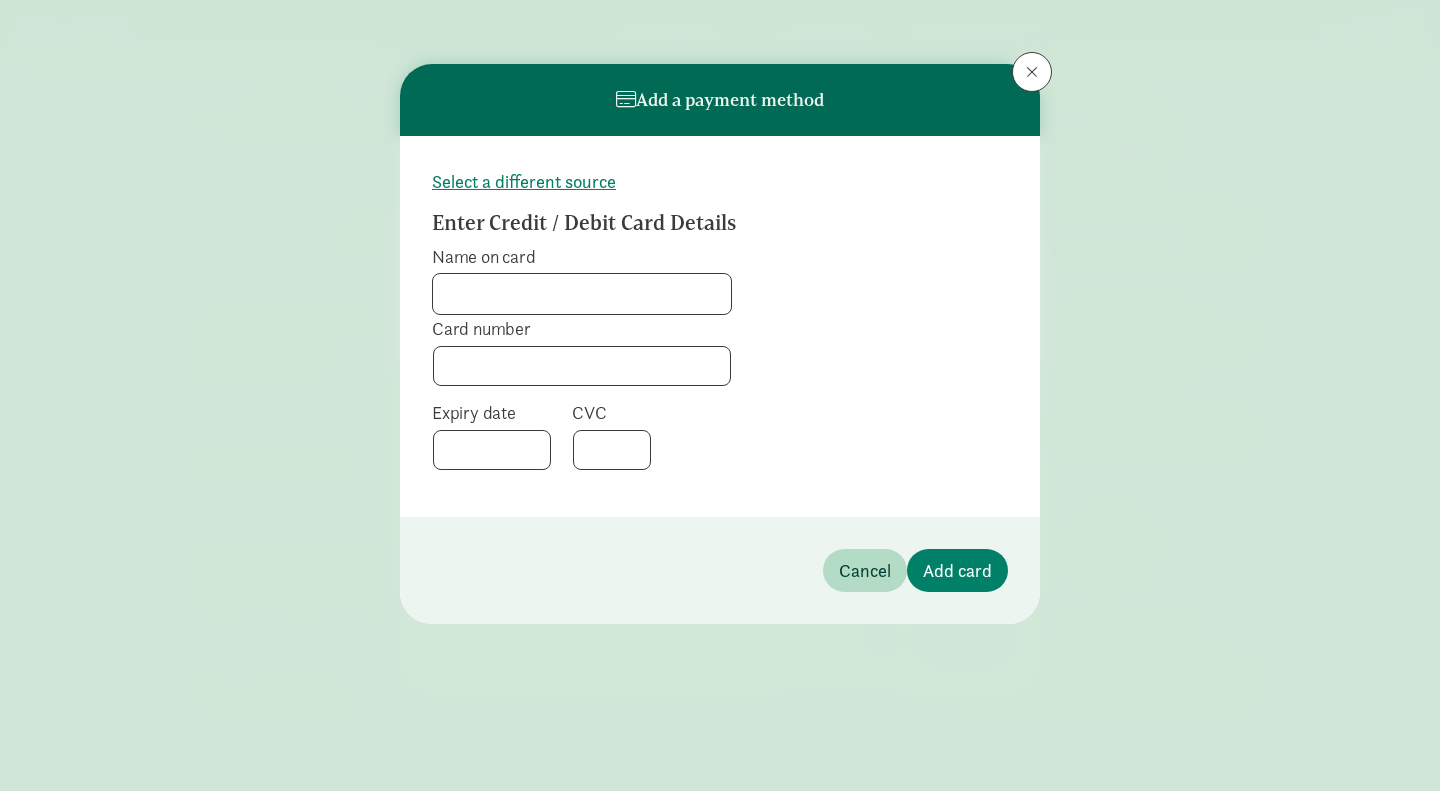 click on "Name on card" 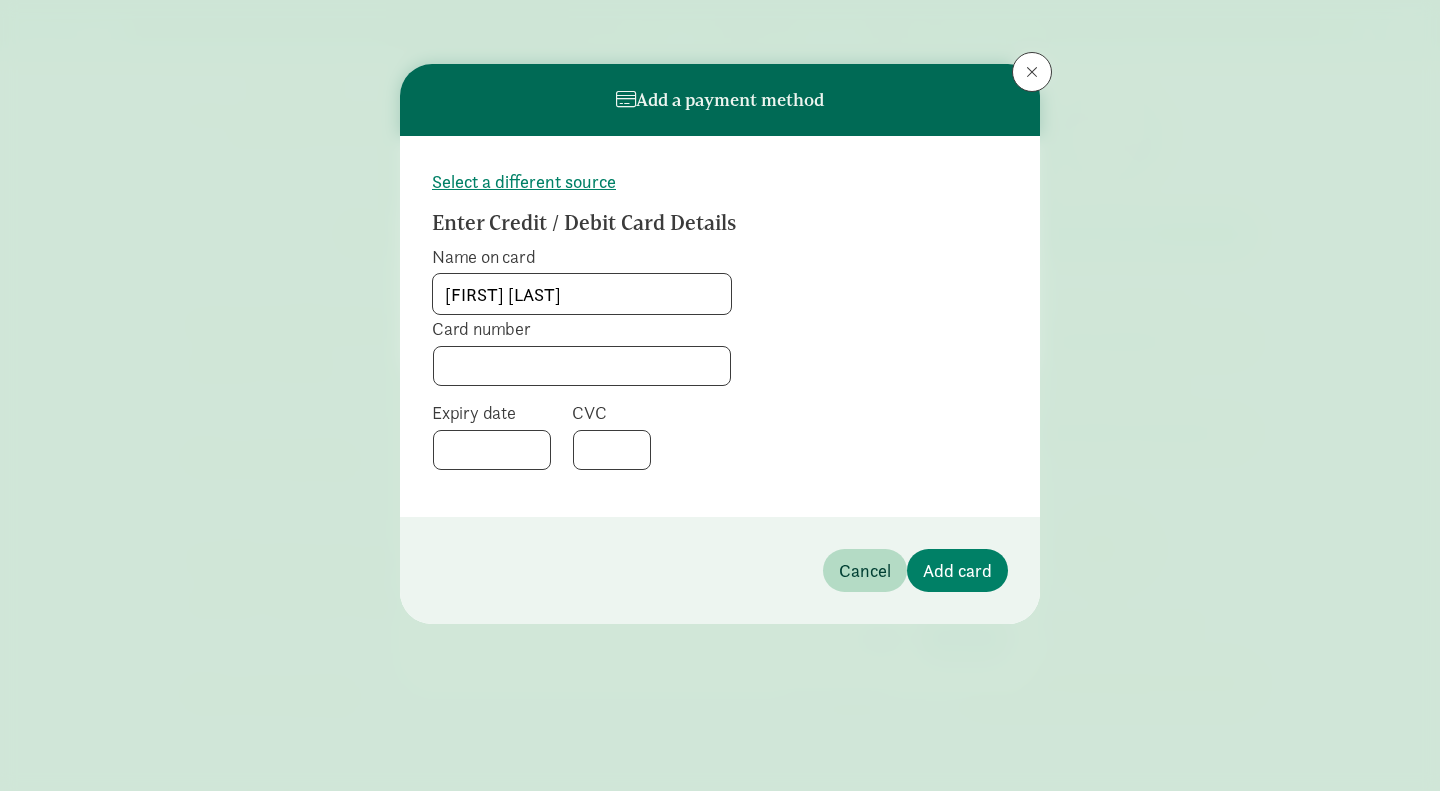 type on "[FIRST] [LAST]" 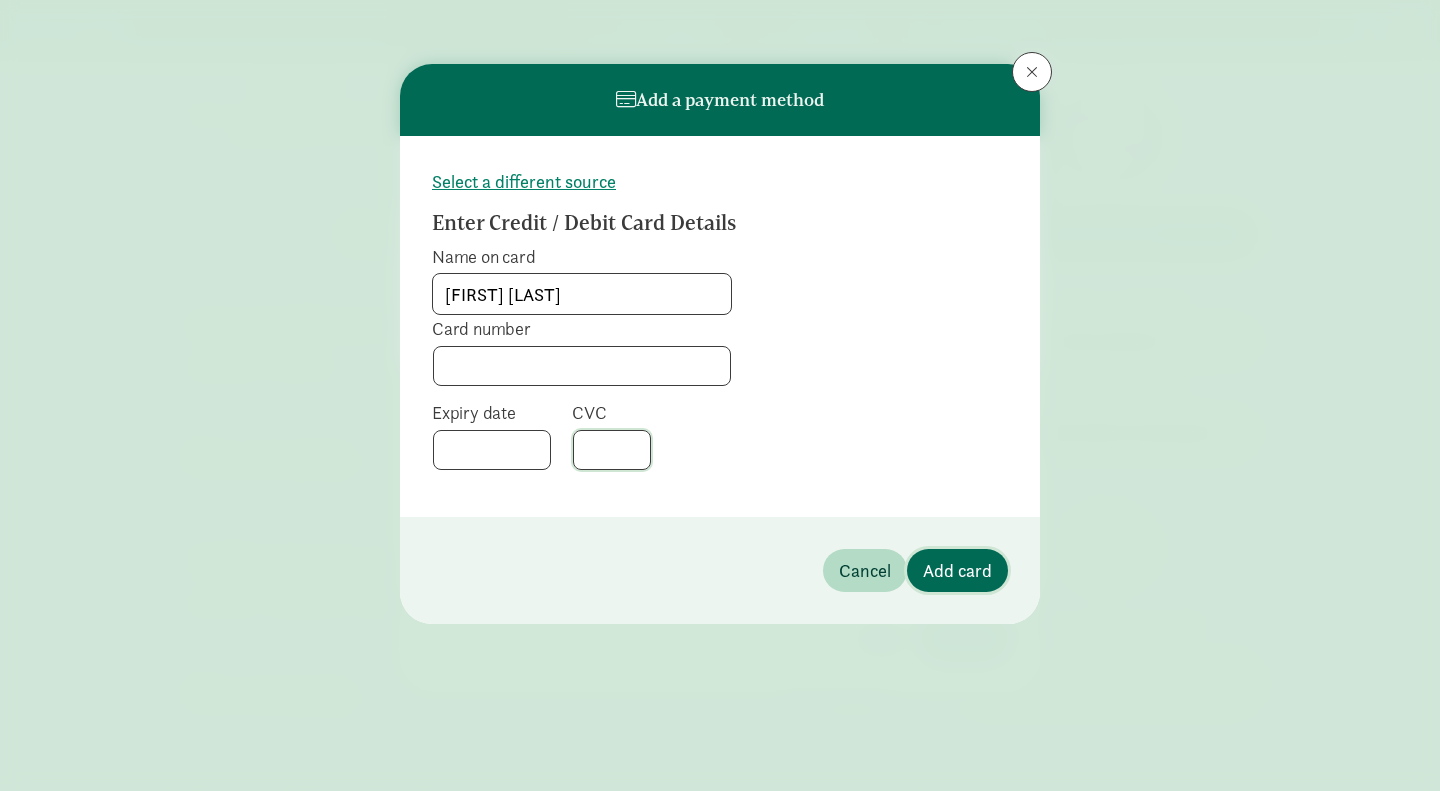 click on "Add card" at bounding box center (957, 570) 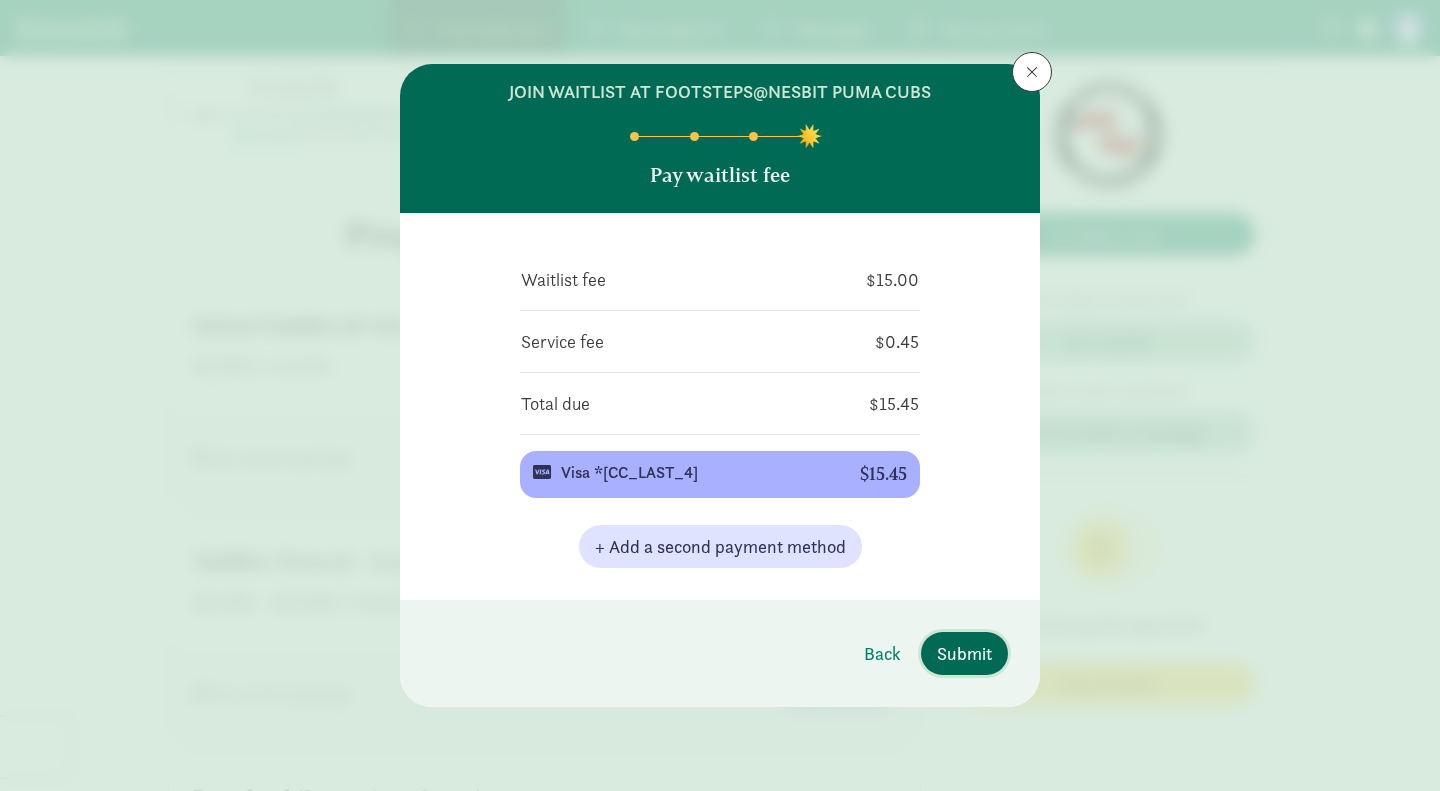 click on "Submit" at bounding box center [964, 653] 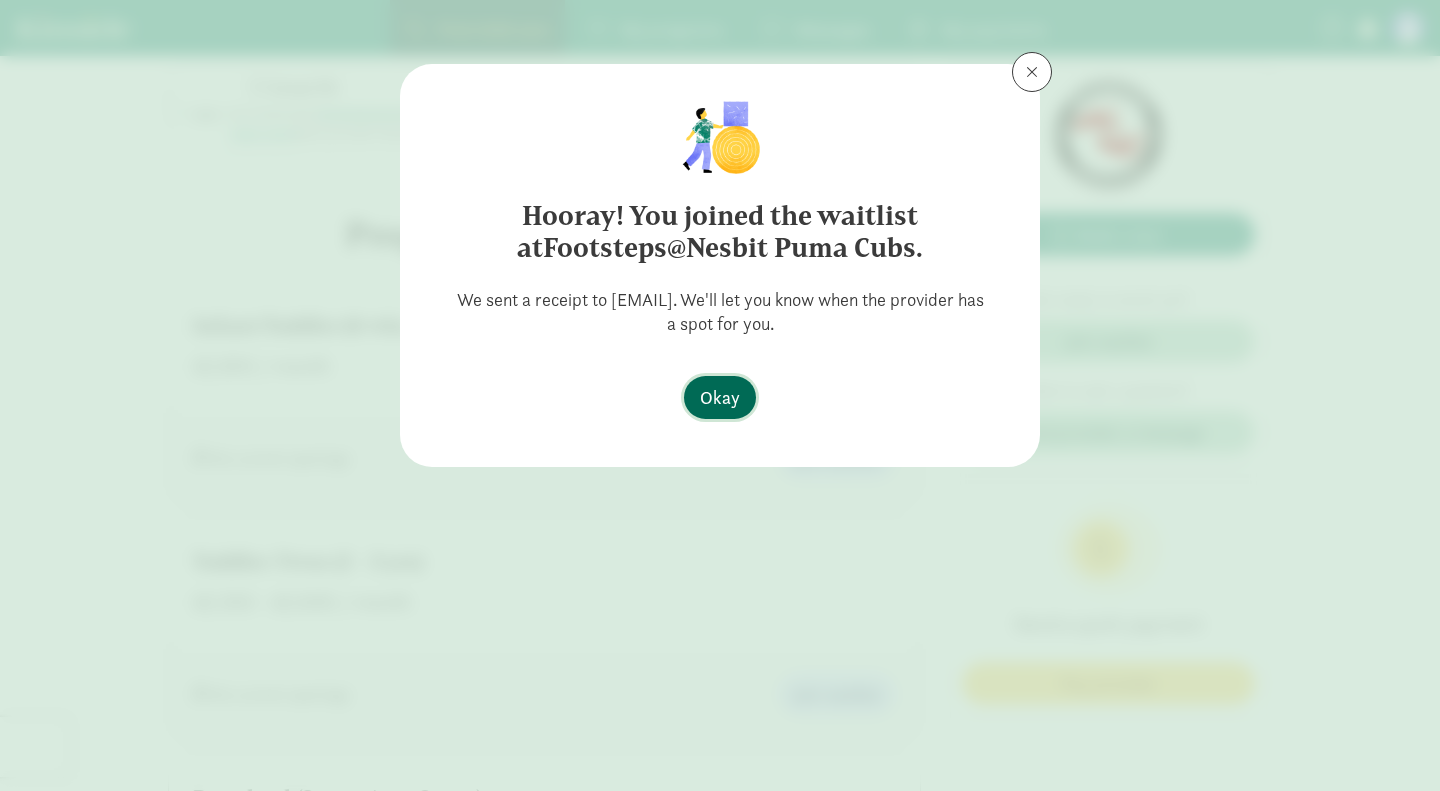click on "Okay" at bounding box center (720, 397) 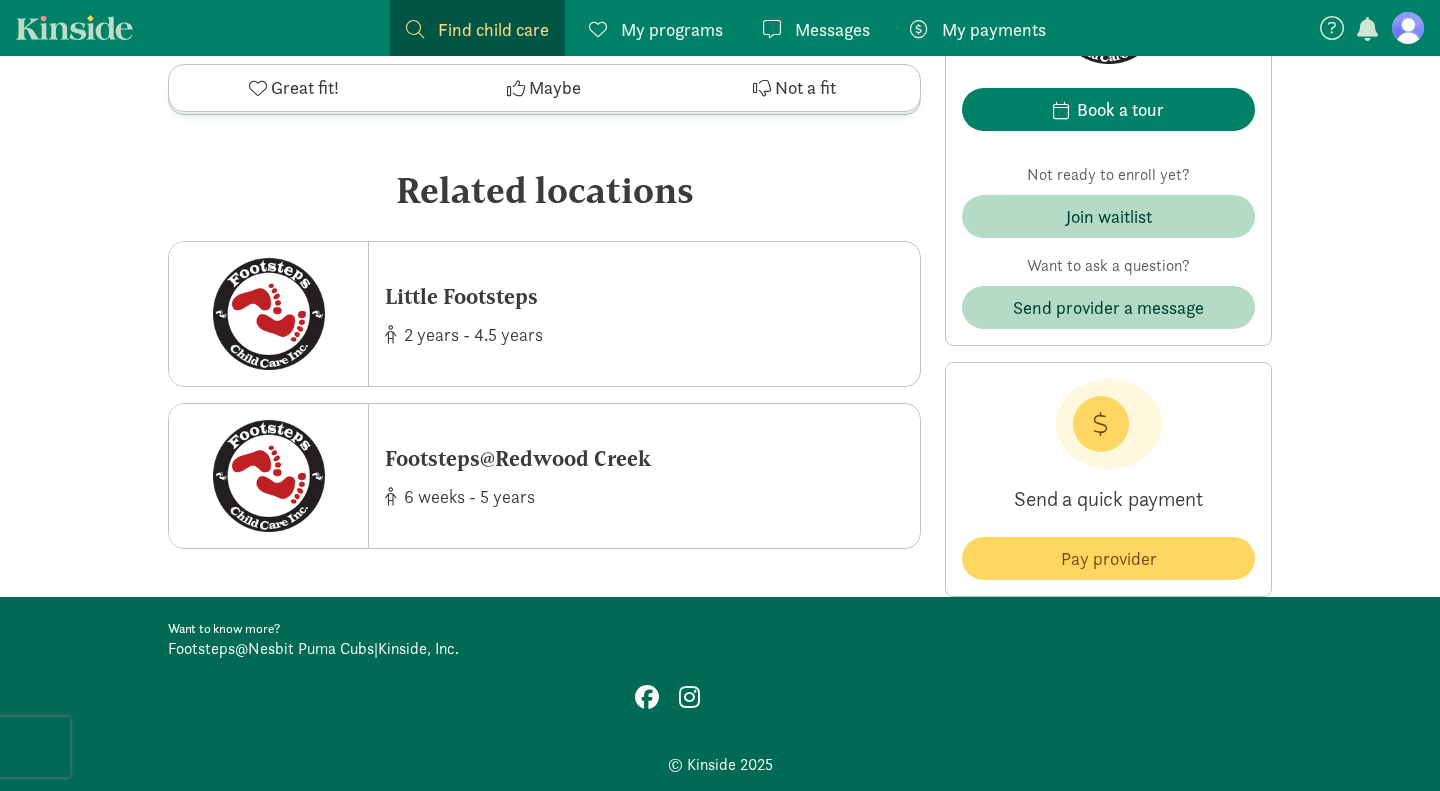 scroll, scrollTop: 3089, scrollLeft: 0, axis: vertical 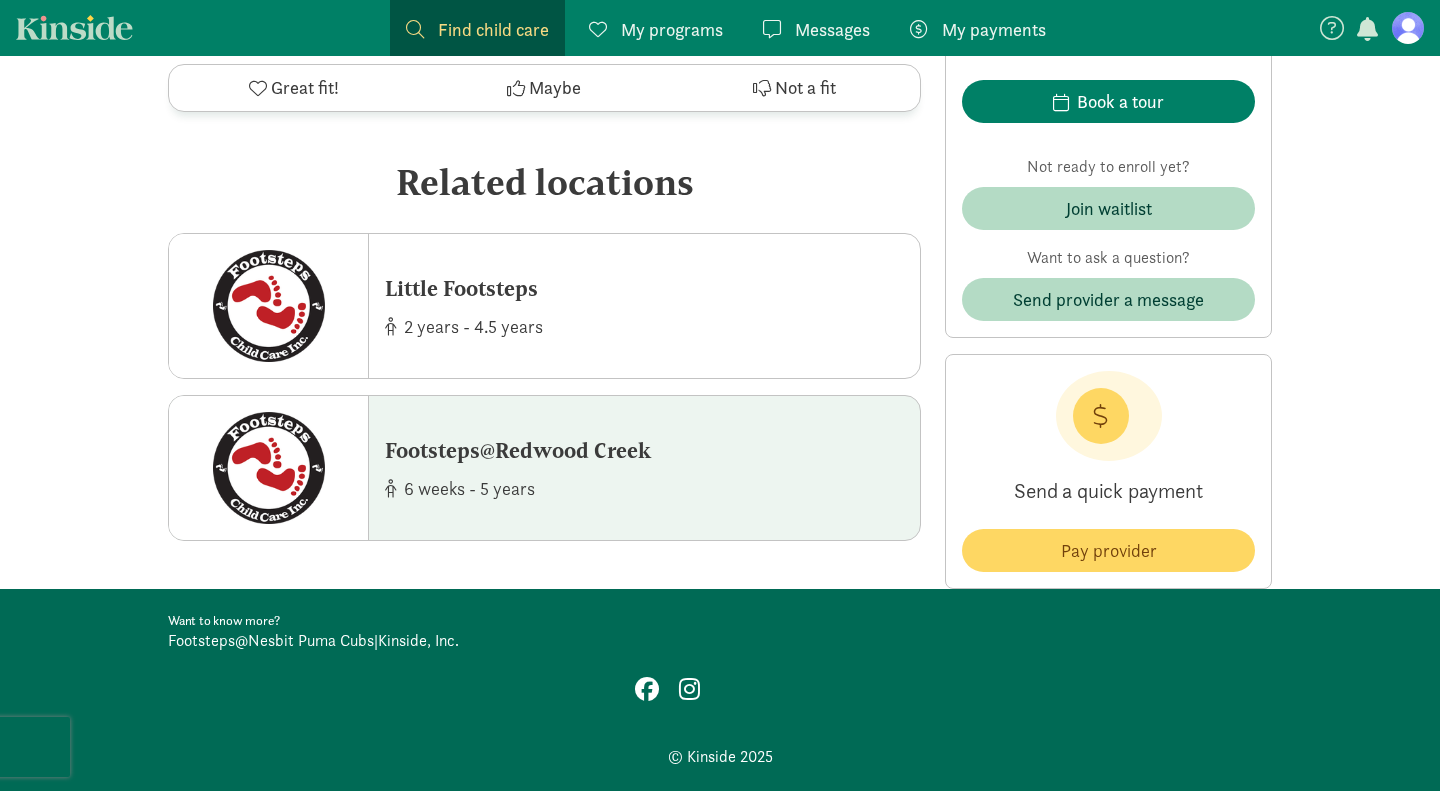 click on "Footsteps@Redwood Creek
6 weeks - 5 years" at bounding box center (644, 468) 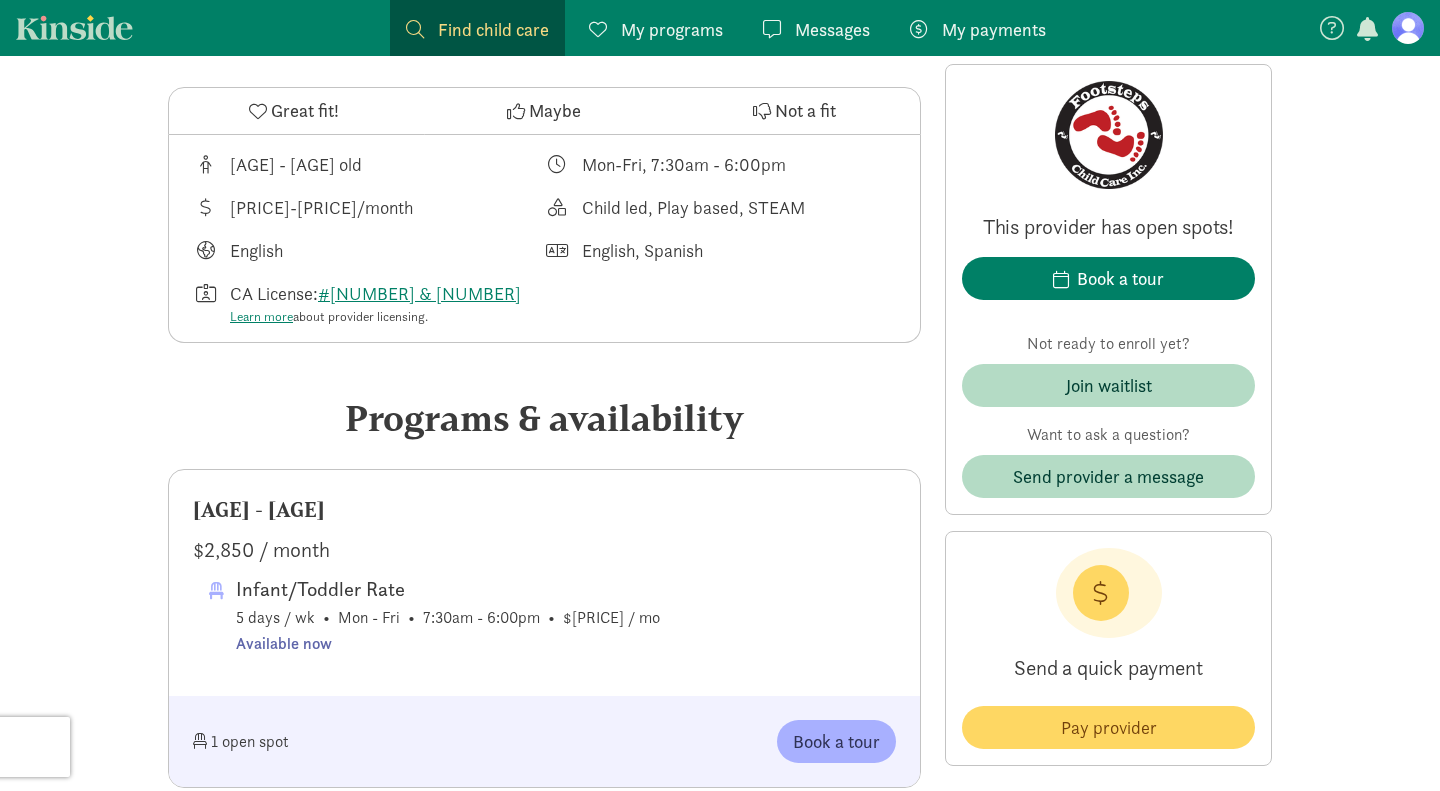 scroll, scrollTop: 688, scrollLeft: 0, axis: vertical 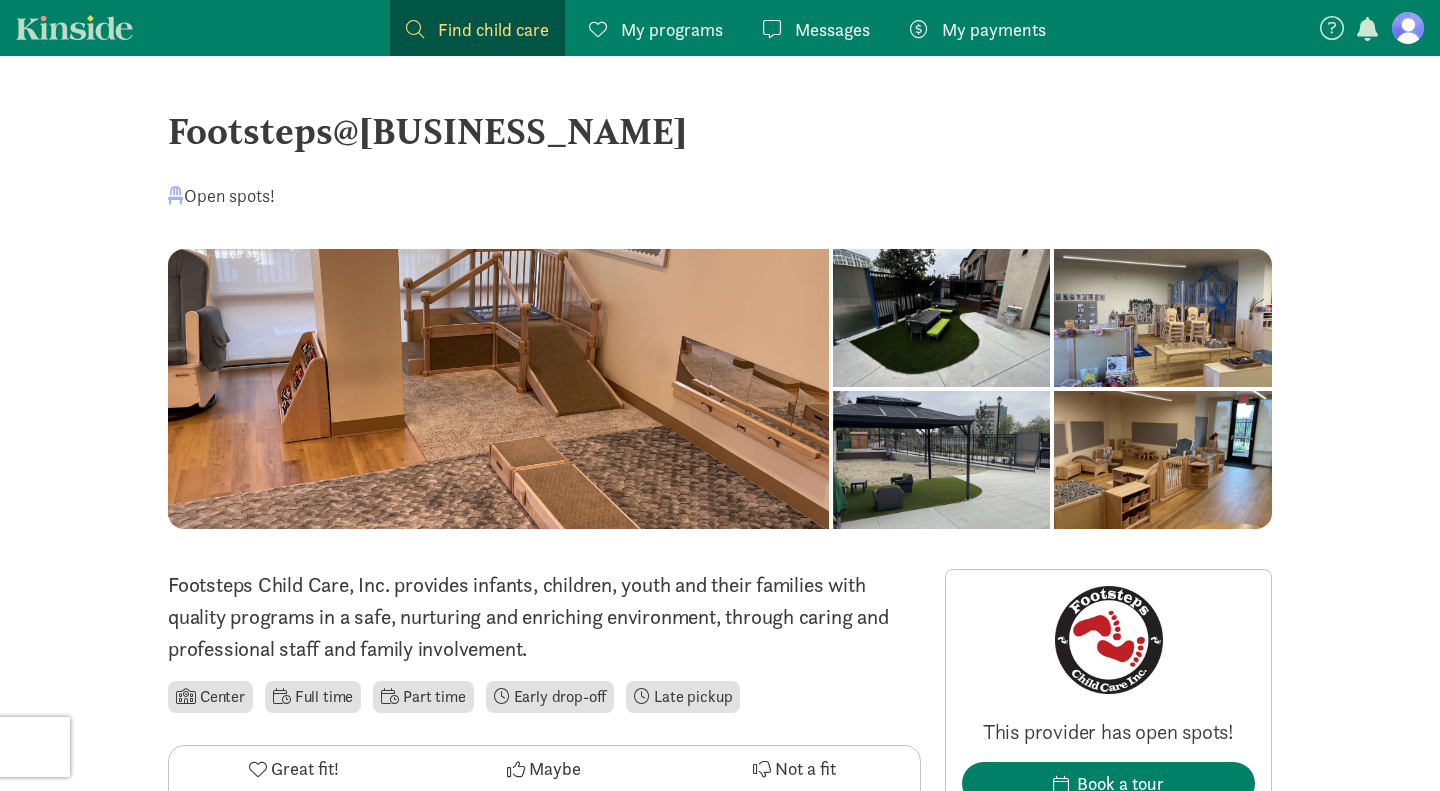 click at bounding box center [1408, 28] 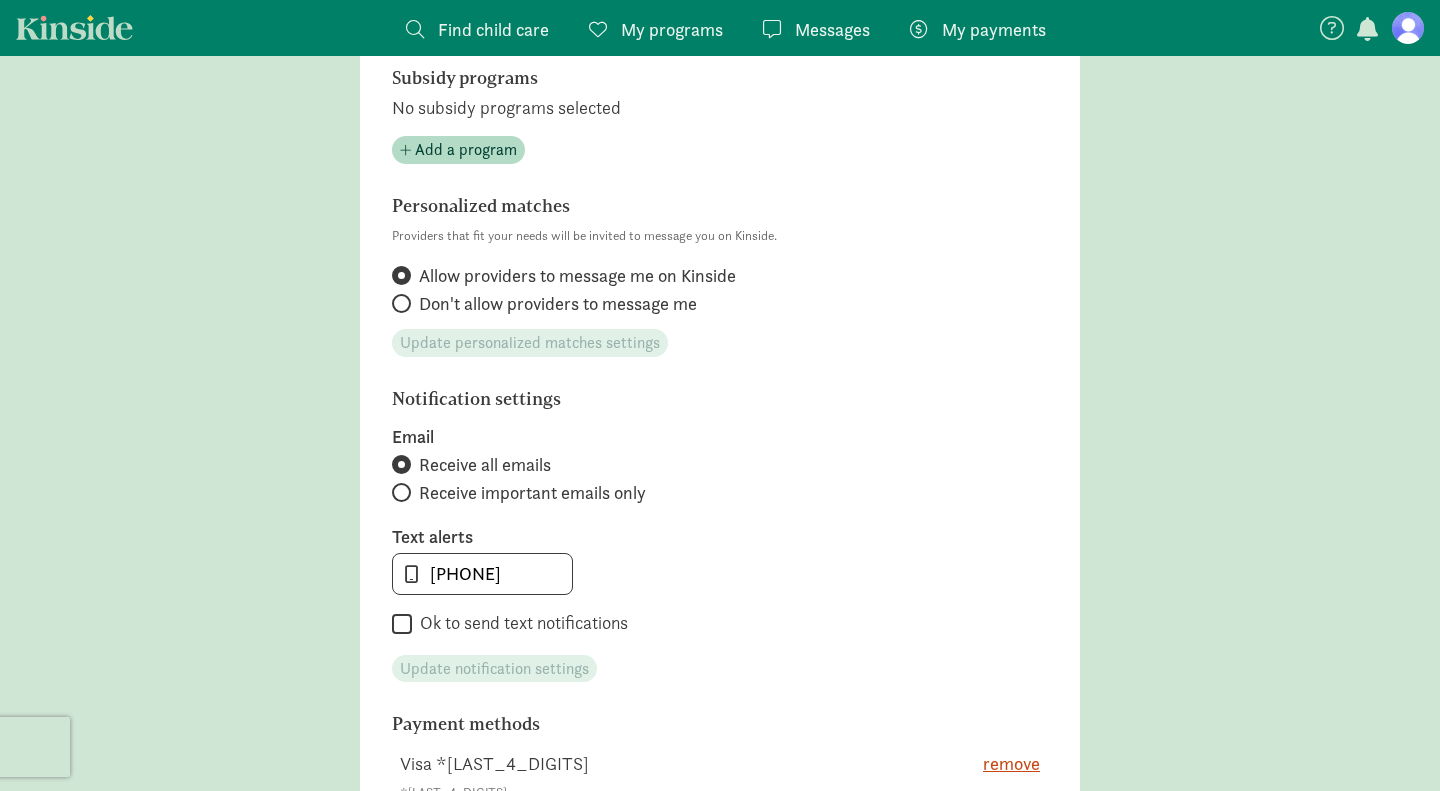scroll, scrollTop: 1037, scrollLeft: 0, axis: vertical 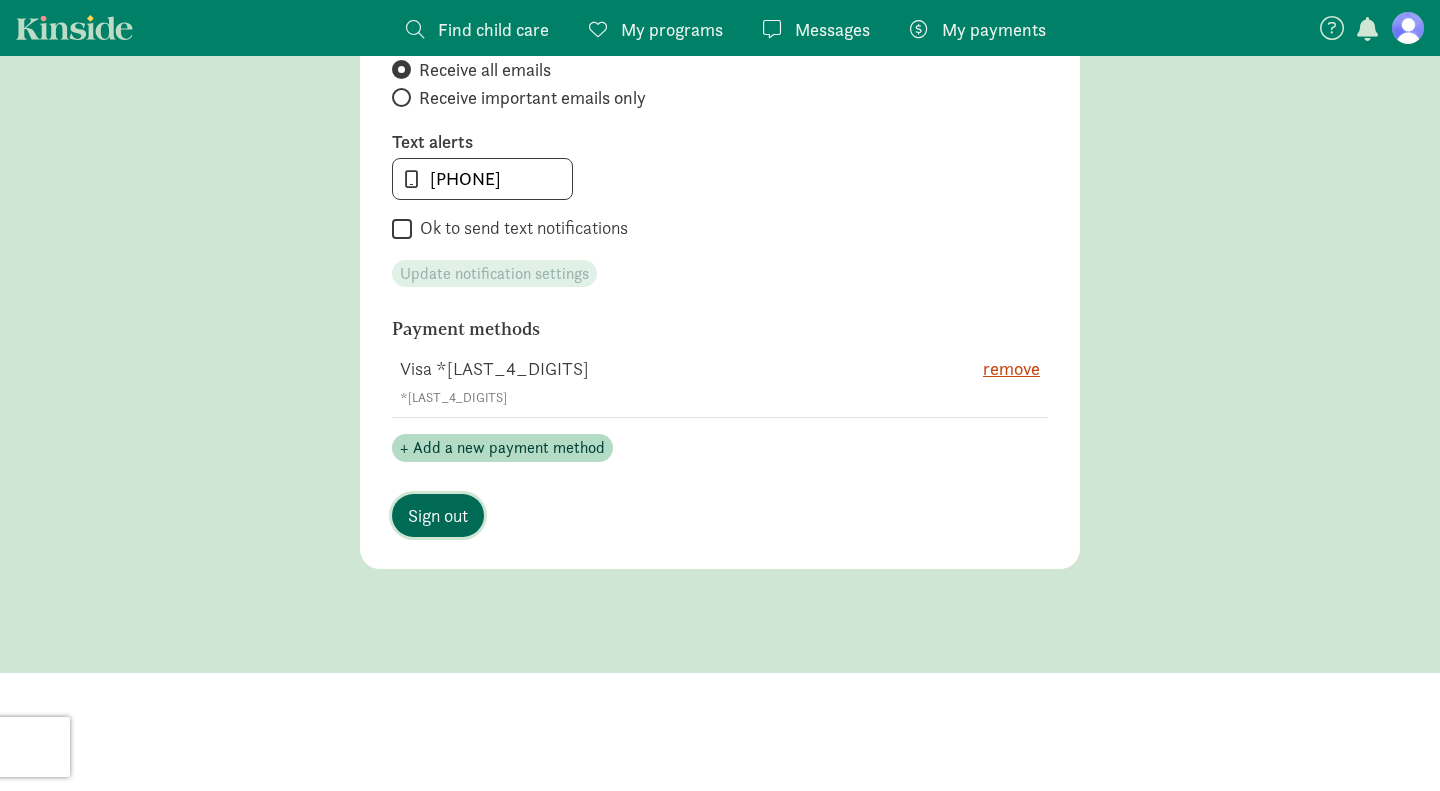 click on "Sign out" at bounding box center [438, 515] 